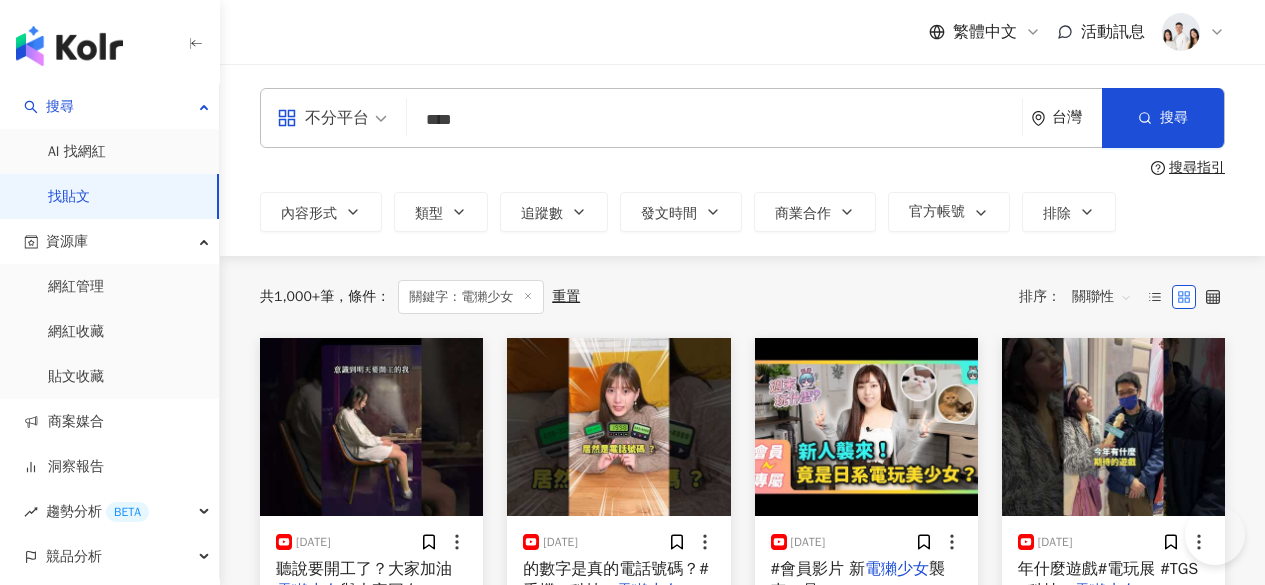 scroll, scrollTop: 0, scrollLeft: 0, axis: both 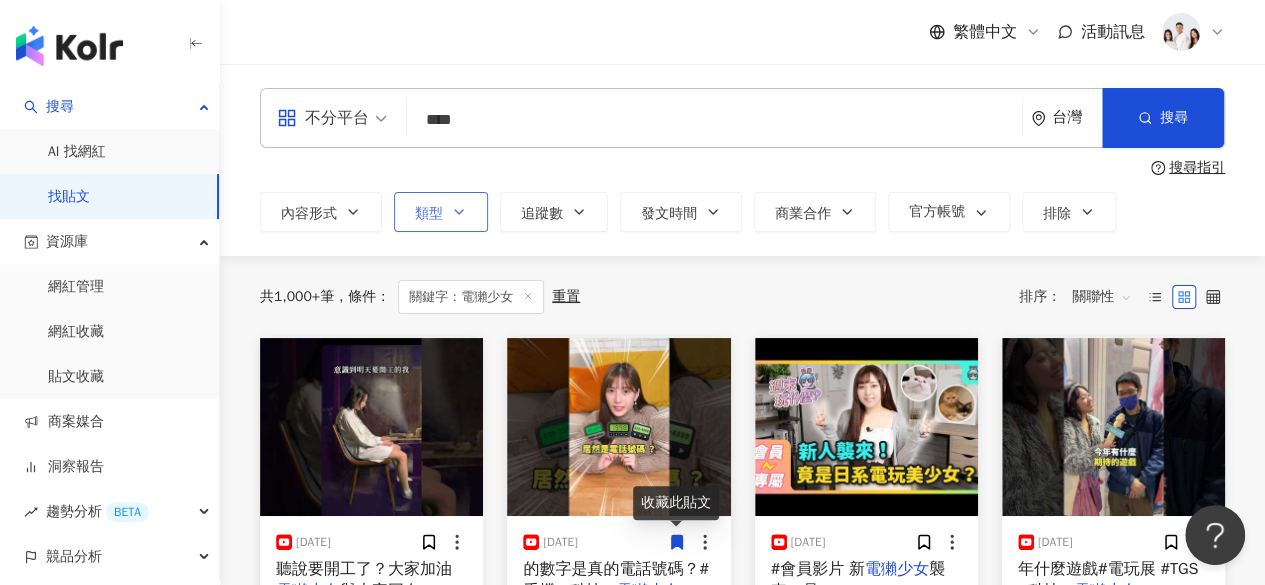 click on "類型" at bounding box center [441, 212] 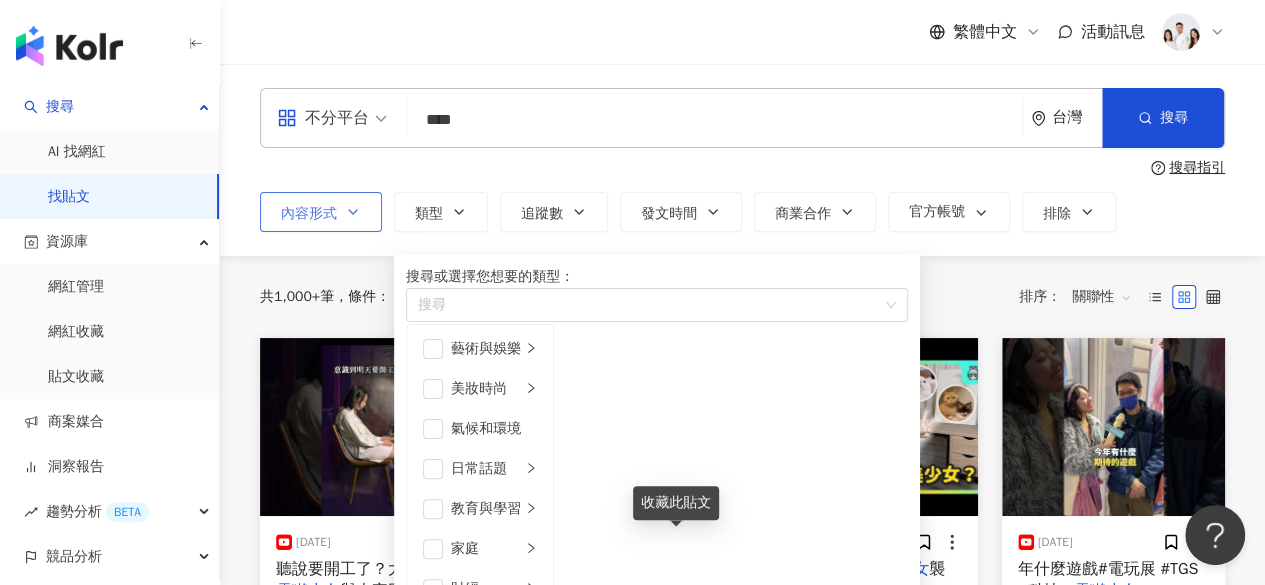 click on "內容形式" at bounding box center [321, 212] 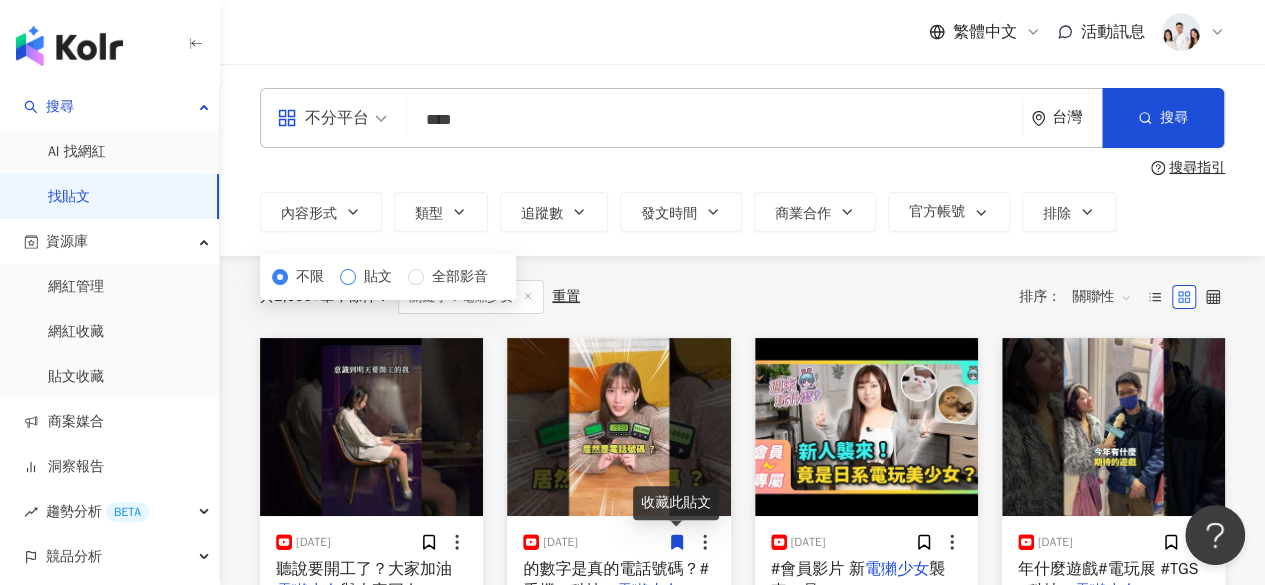 click on "貼文" at bounding box center [378, 277] 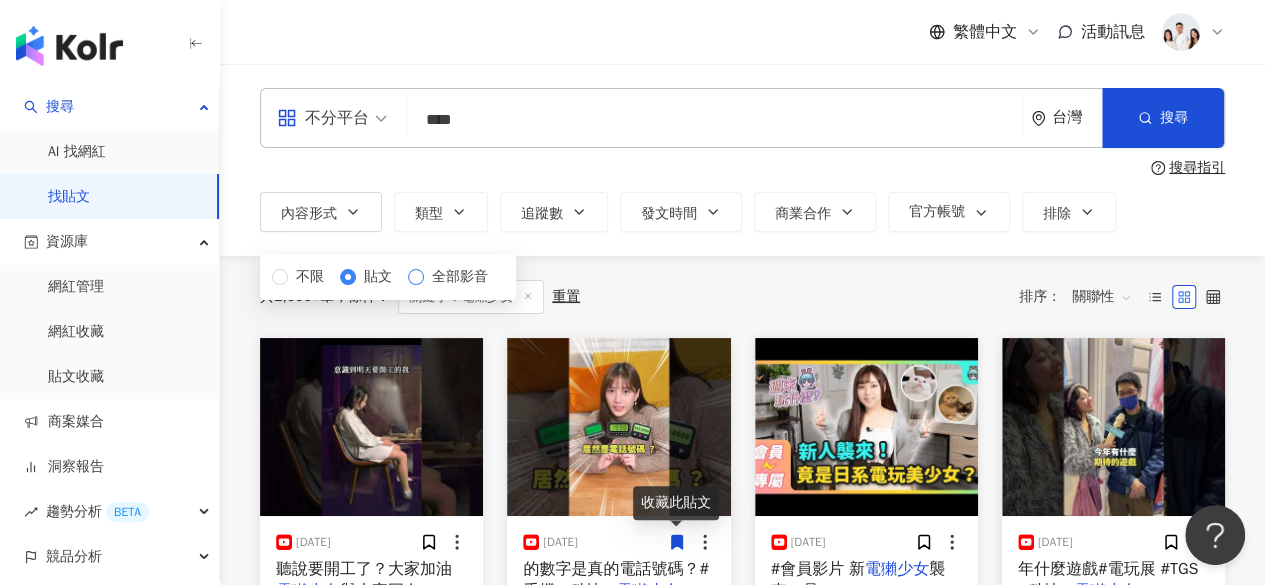 click on "全部影音" at bounding box center (460, 277) 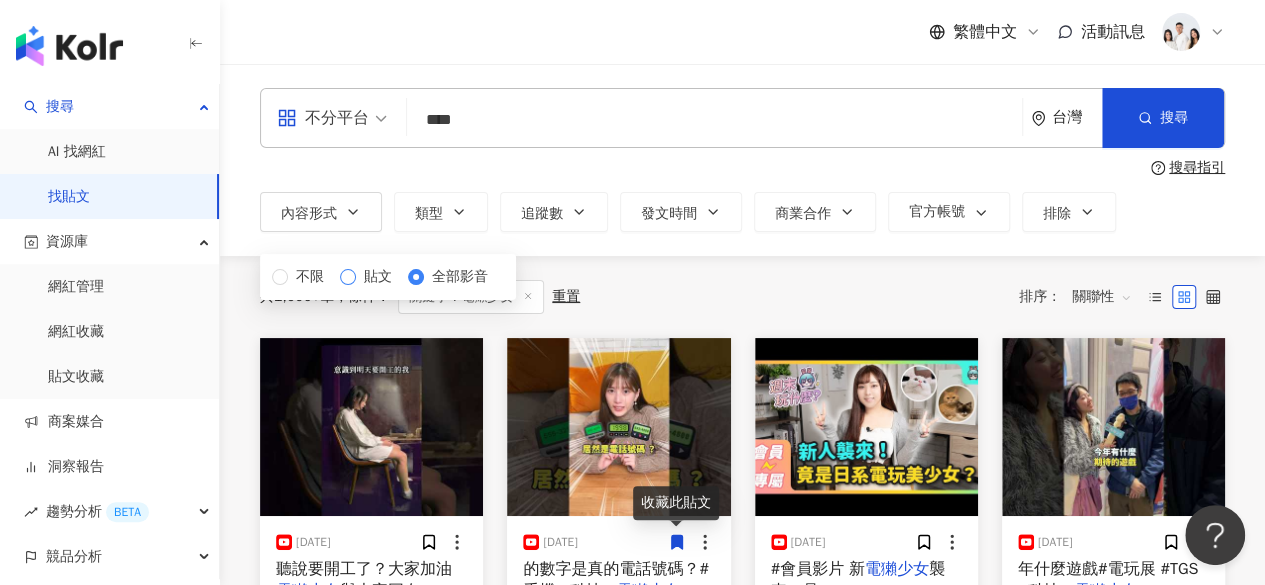 click on "貼文" at bounding box center [378, 277] 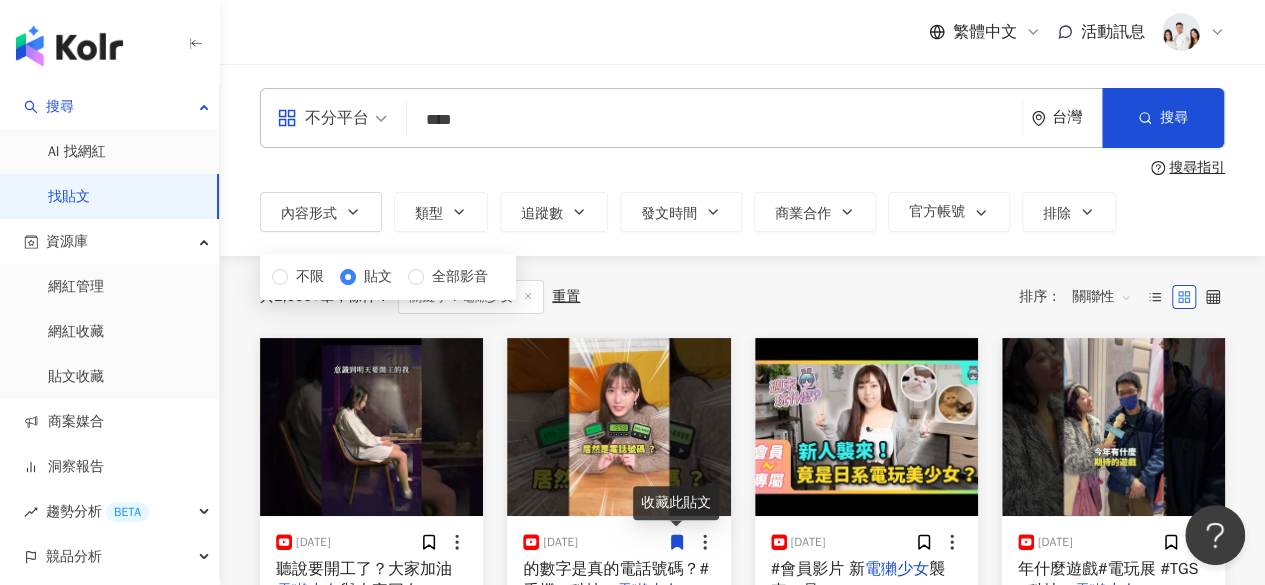 click on "共  1,000+  筆 條件 ： 關鍵字：電獺少女 重置 排序： 關聯性" at bounding box center (742, 297) 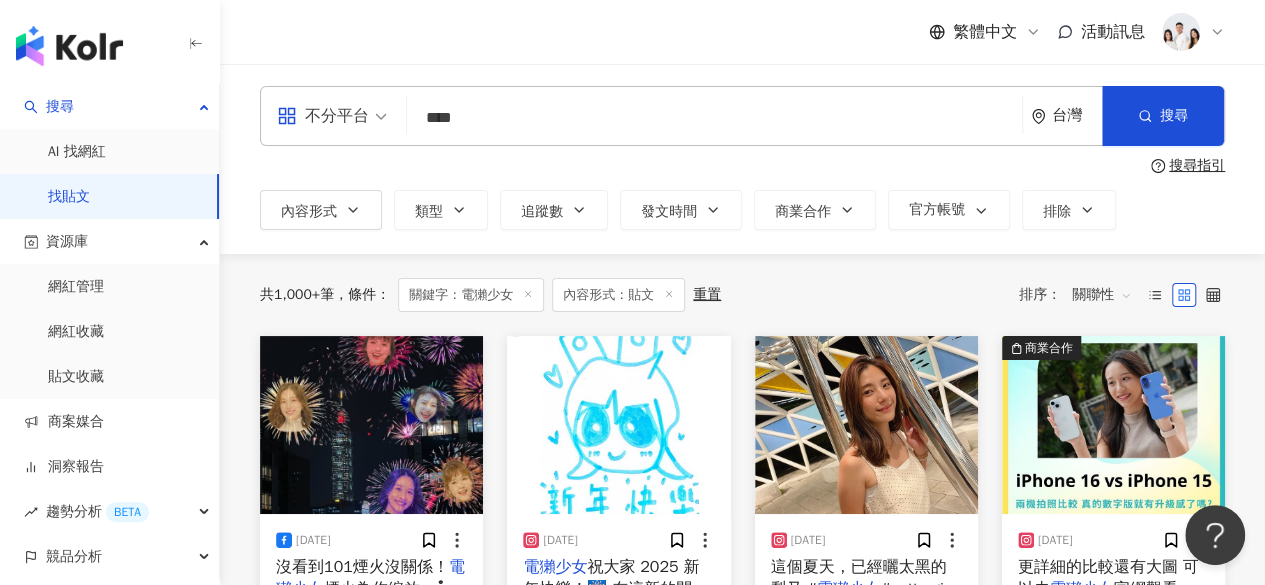 scroll, scrollTop: 3, scrollLeft: 0, axis: vertical 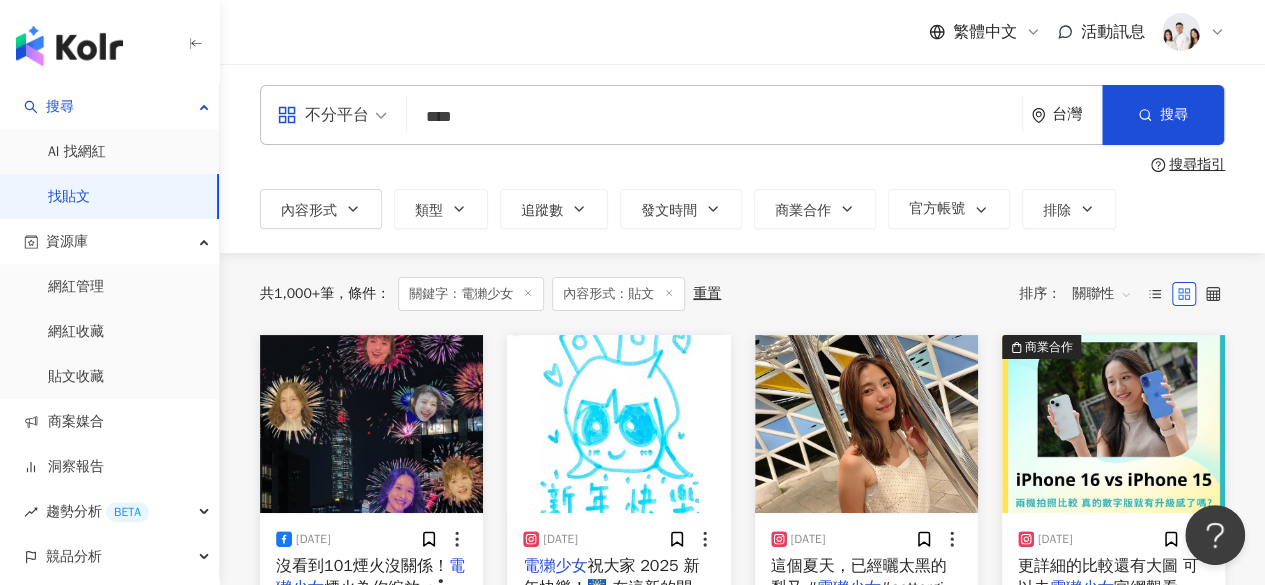 click on "關聯性" at bounding box center [1102, 294] 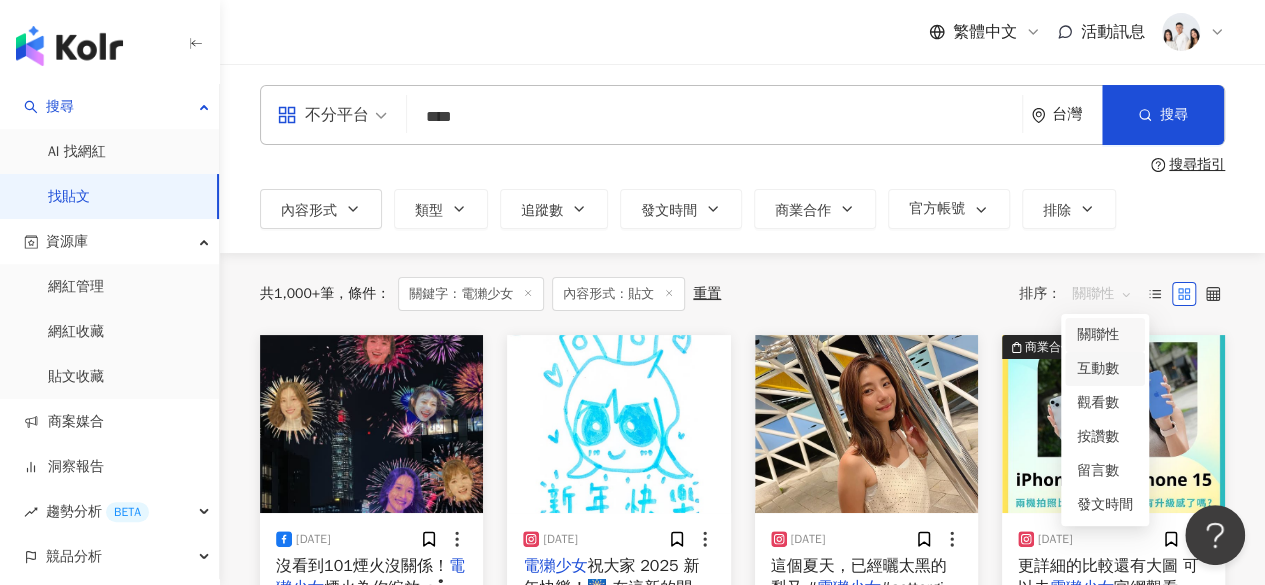 click on "互動數" at bounding box center (1105, 369) 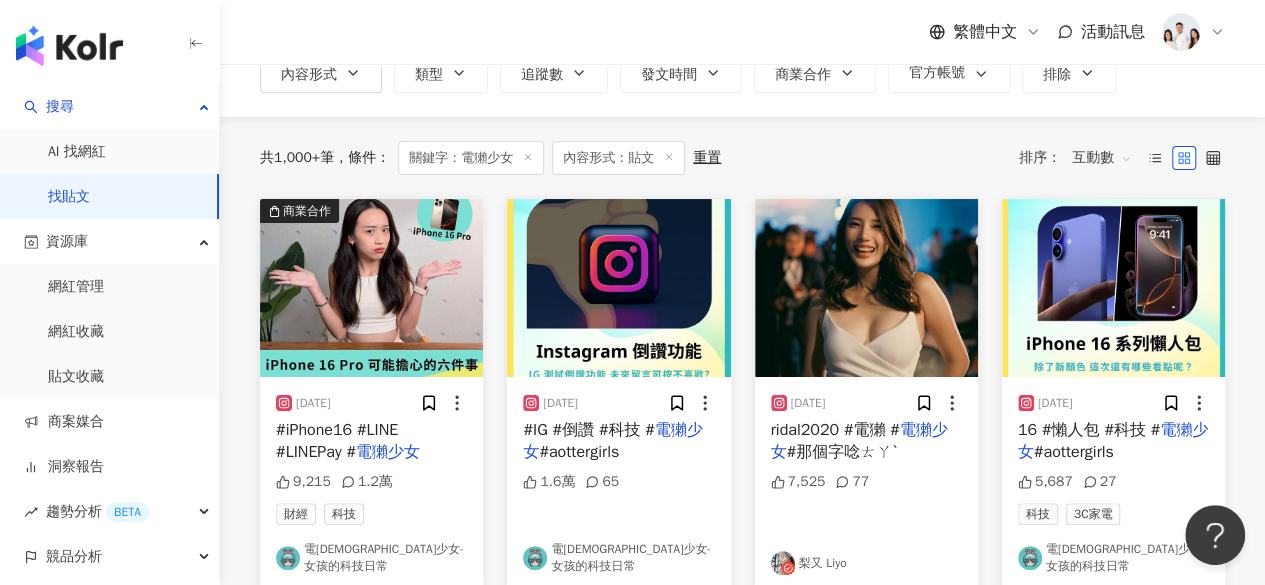 scroll, scrollTop: 140, scrollLeft: 0, axis: vertical 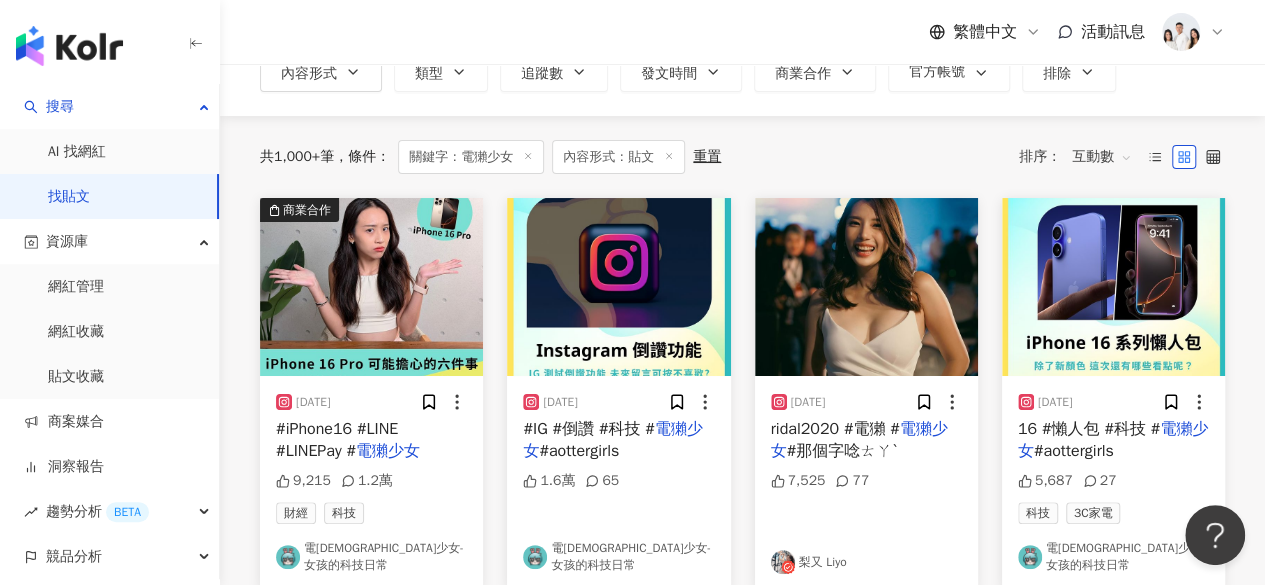 click at bounding box center (866, 287) 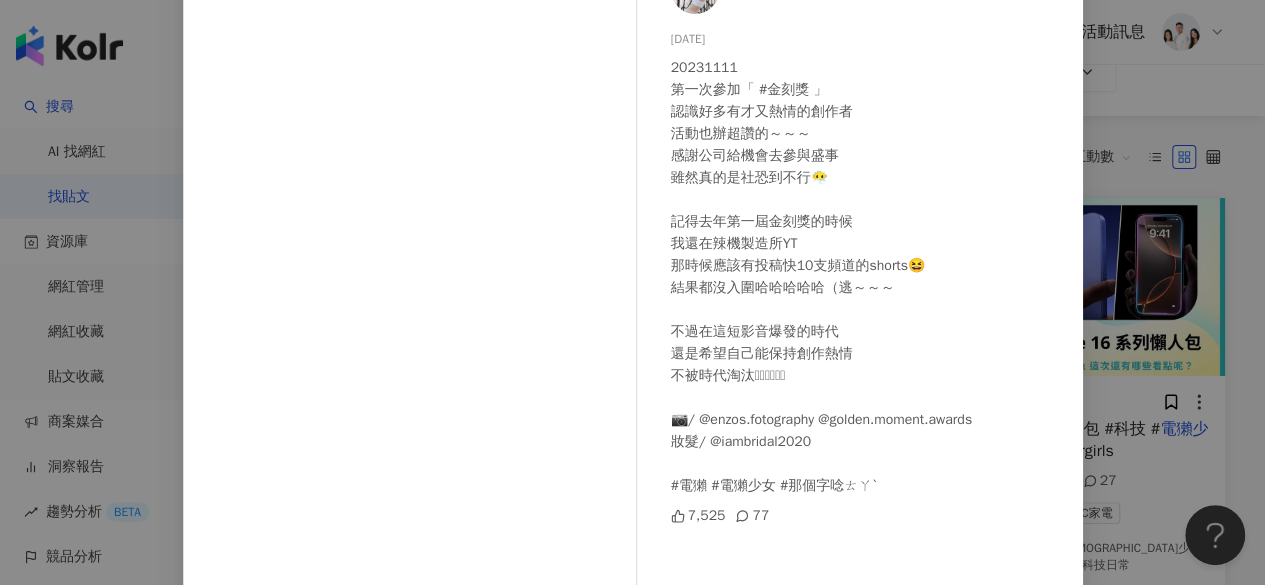 scroll, scrollTop: 0, scrollLeft: 0, axis: both 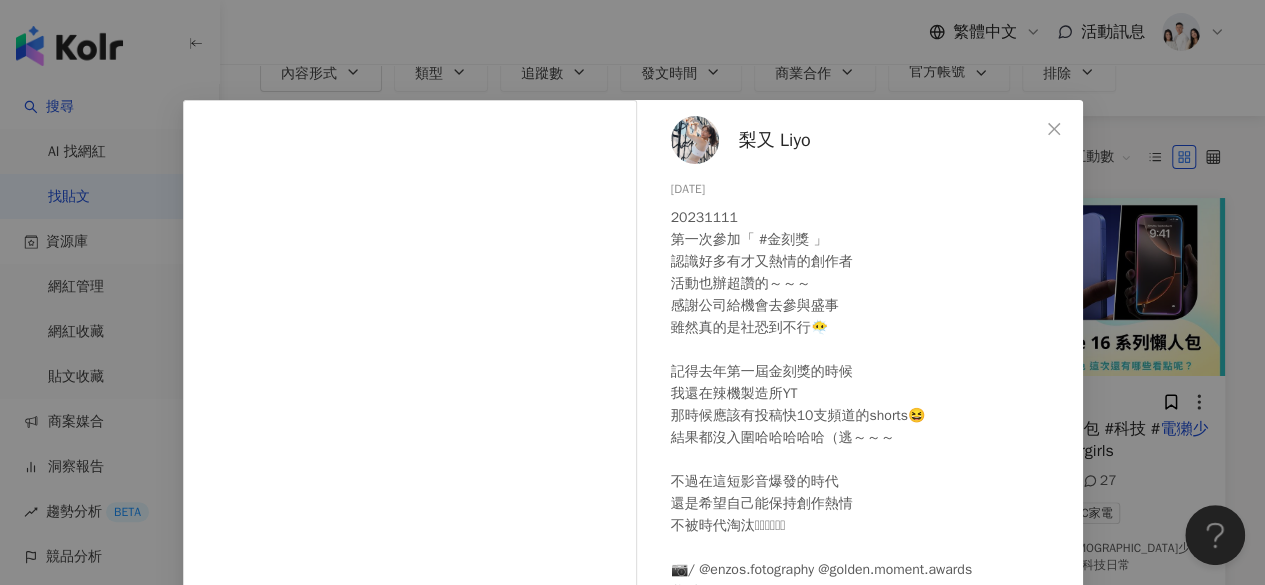 click on "梨又 Liyo 2023/11/14 20231111
第一次參加「 #金刻獎 」
認識好多有才又熱情的創作者
活動也辦超讚的～～～
感謝公司給機會去參與盛事
雖然真的是社恐到不行😶‍🌫️
記得去年第一屆金刻獎的時候
我還在辣機製造所YT
那時候應該有投稿快10支頻道的shorts😆
結果都沒入圍哈哈哈哈哈（逃～～～
不過在這短影音爆發的時代
還是希望自己能保持創作熱情
不被時代淘汰🫶🏻🫶🏻🫶🏻
📷/ @enzos.fotography @golden.moment.awards
妝髮/ @iambridal2020
#電獺 #電獺少女 #那個字唸ㄊㄚˋ 7,525 77 查看原始貼文" at bounding box center (632, 292) 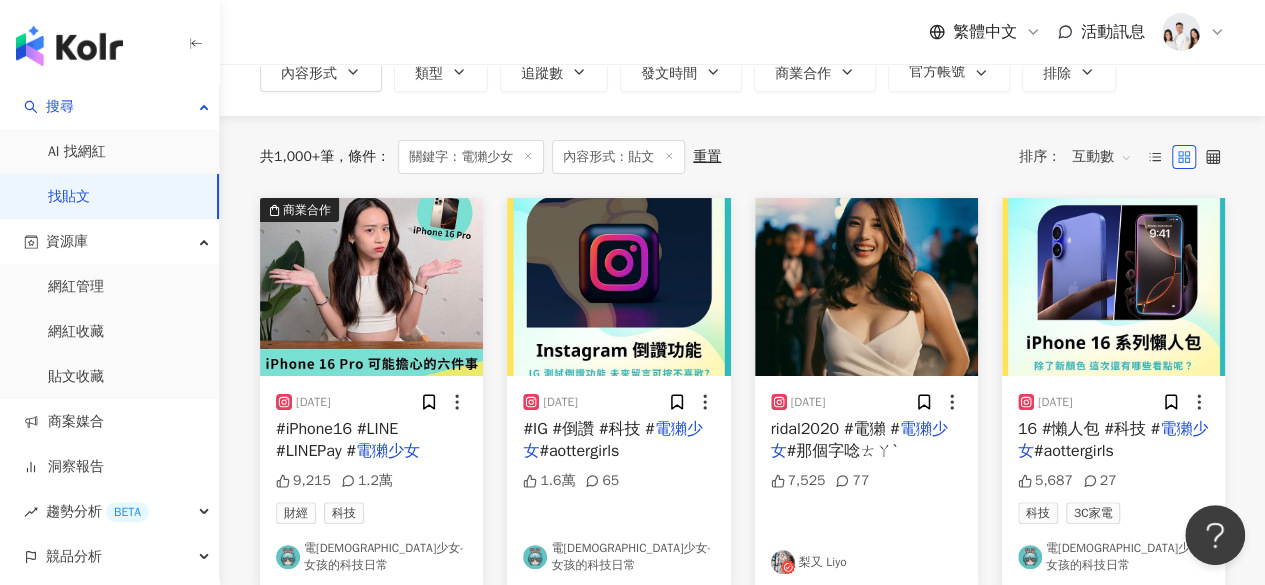 scroll, scrollTop: 0, scrollLeft: 0, axis: both 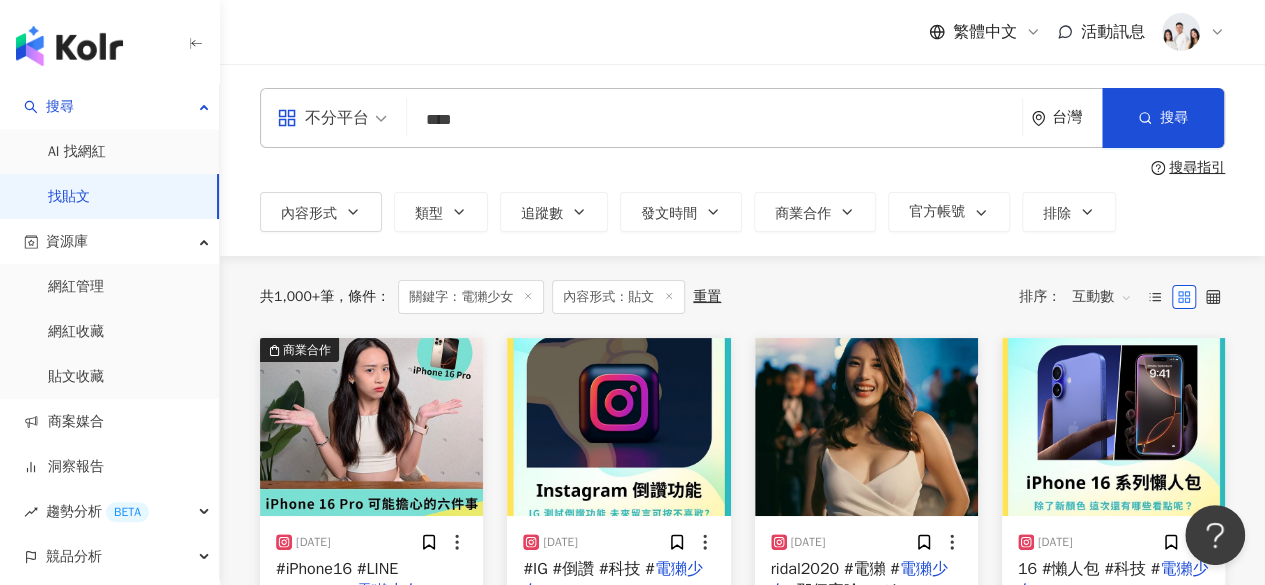 drag, startPoint x: 534, startPoint y: 128, endPoint x: 413, endPoint y: 136, distance: 121.264175 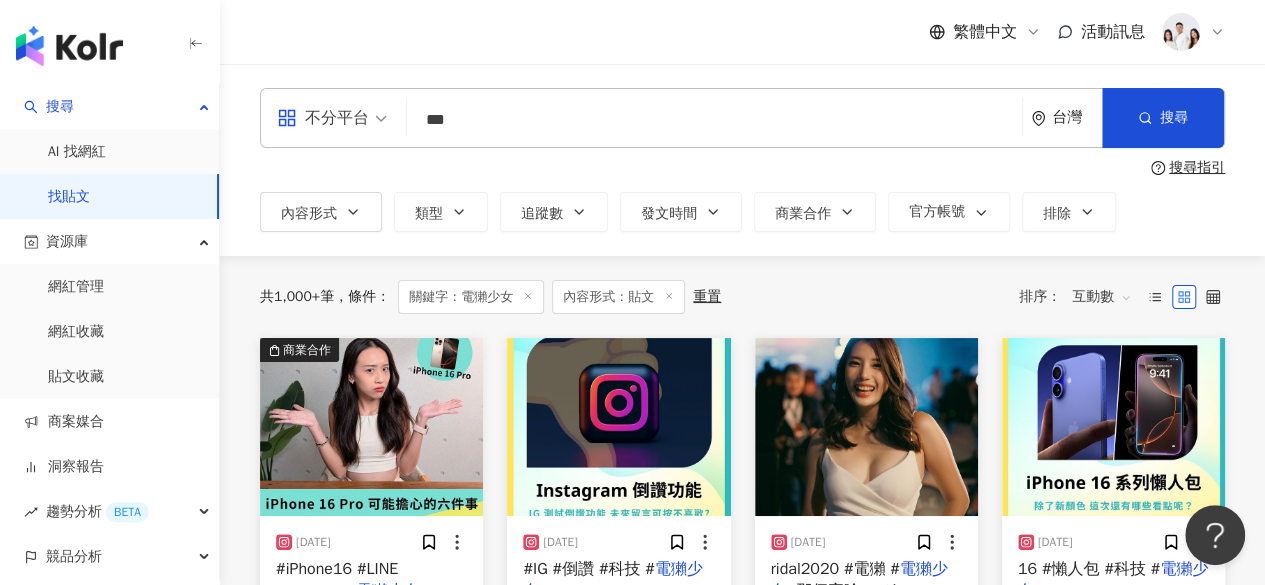 type on "*" 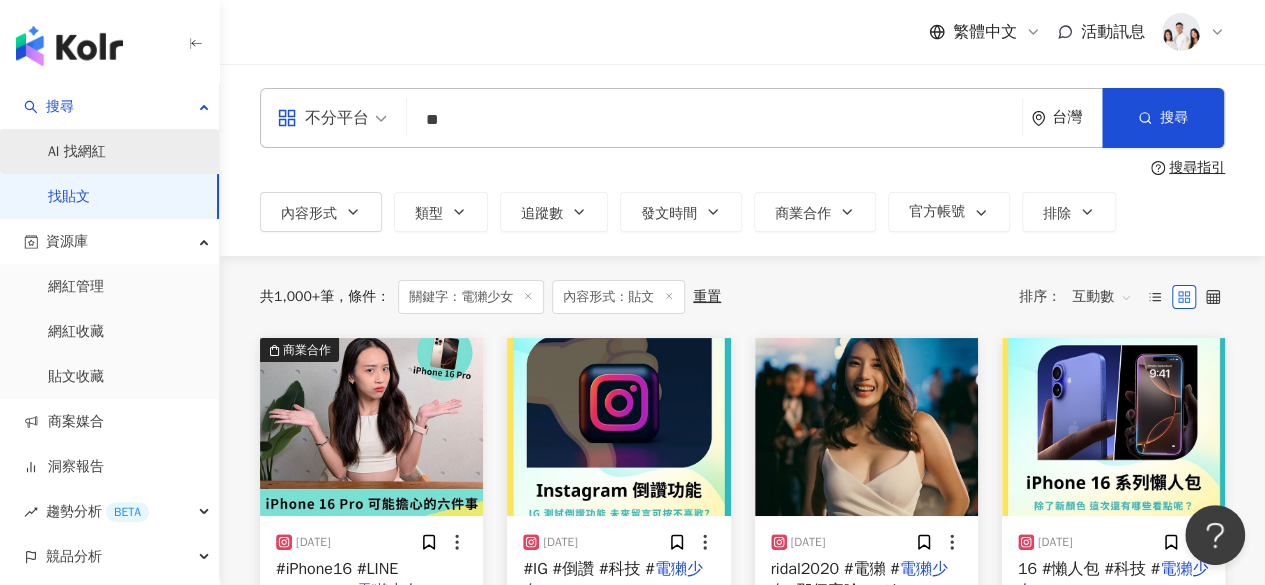 type on "**" 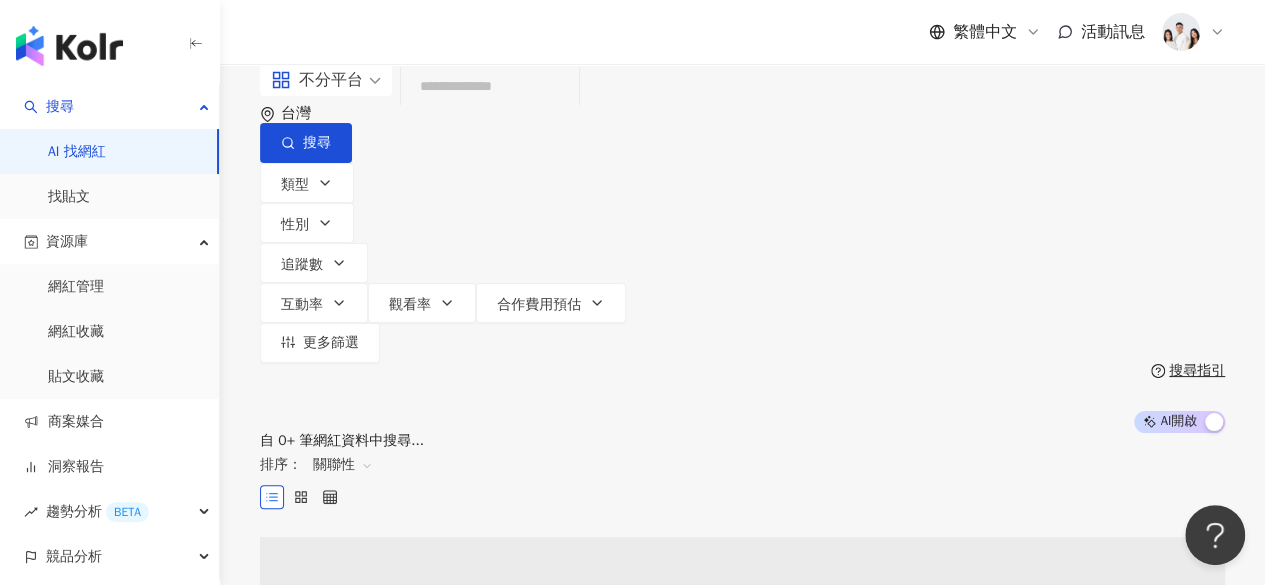 click at bounding box center (490, 86) 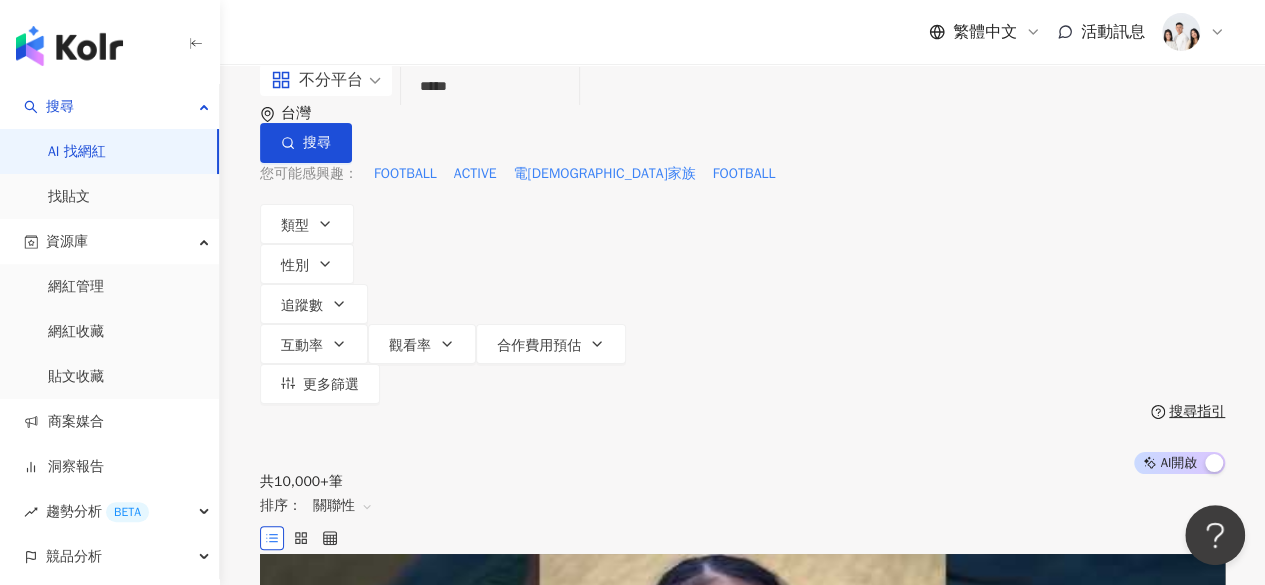 type on "****" 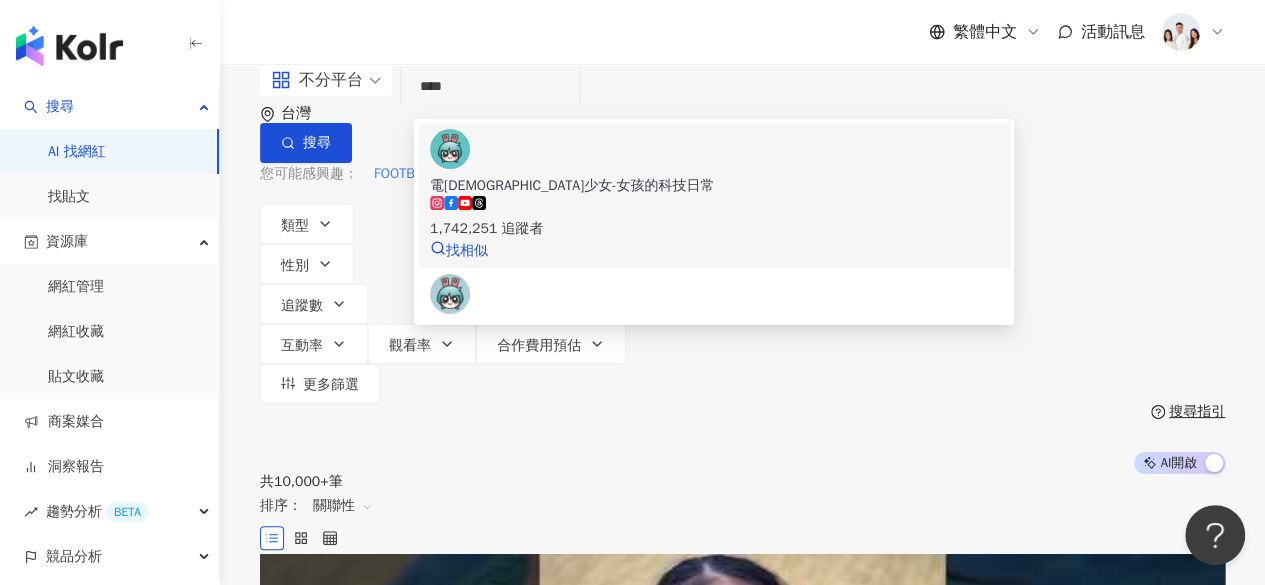 click on "1,742,251   追蹤者" at bounding box center [714, 229] 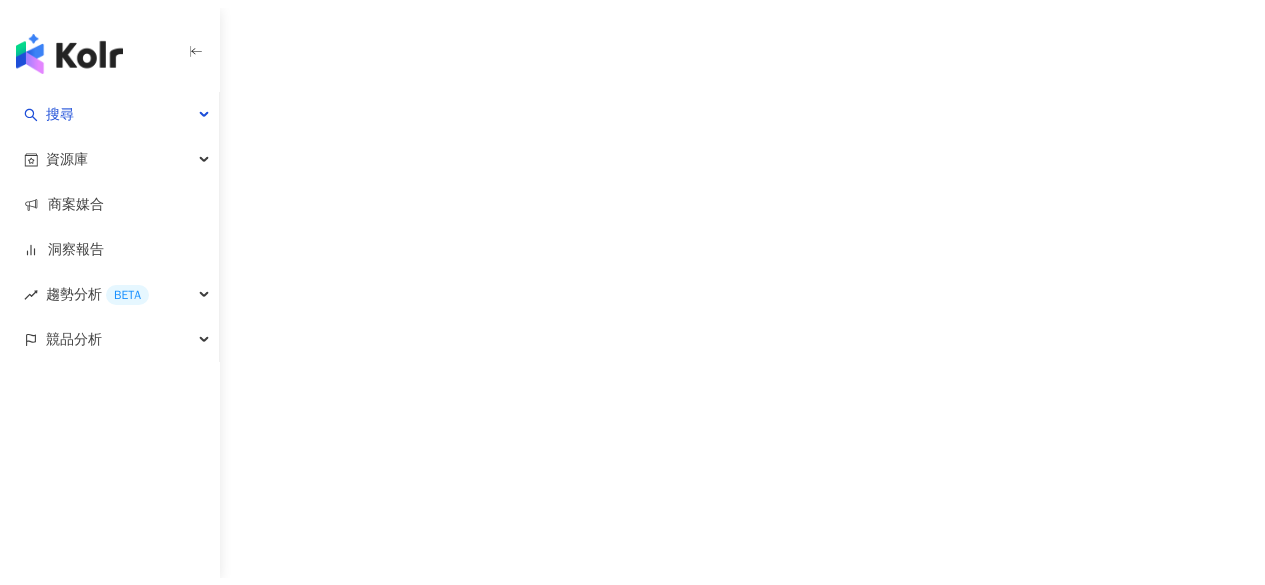 scroll, scrollTop: 0, scrollLeft: 0, axis: both 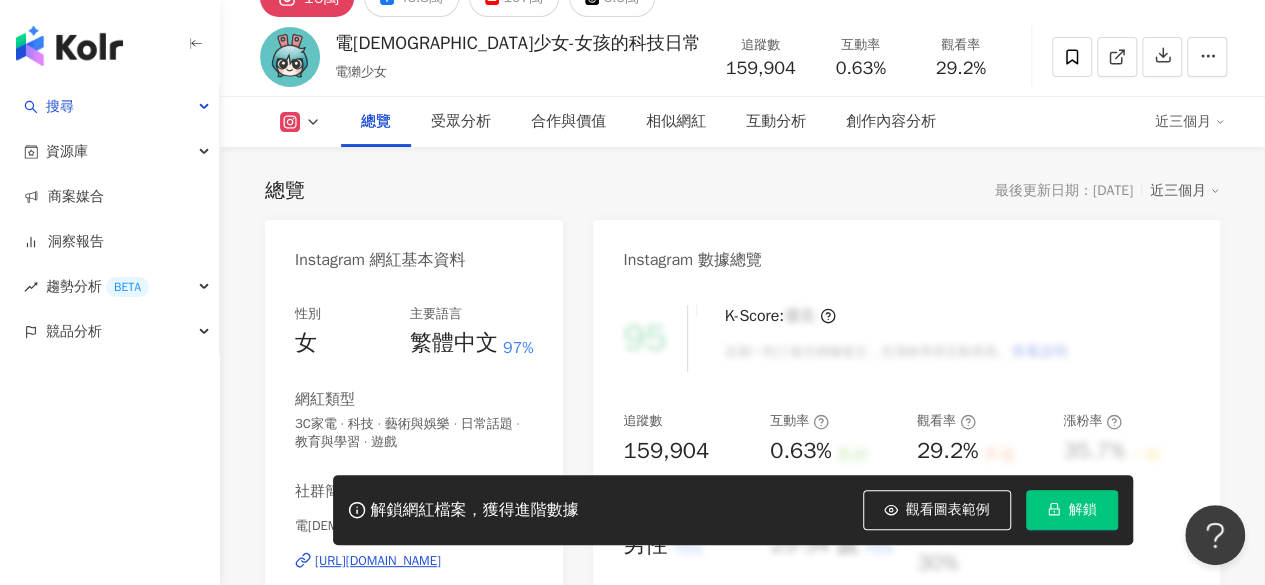 click on "總覽 受眾分析 合作與價值 相似網紅 互動分析 創作內容分析 近三個月" at bounding box center (742, 122) 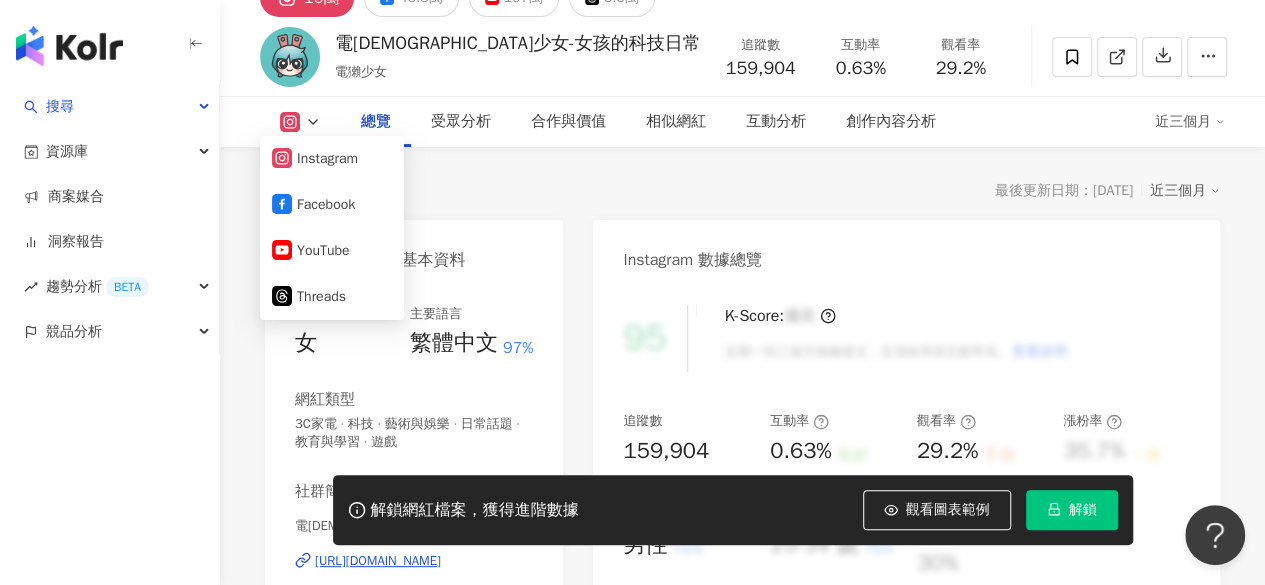 click 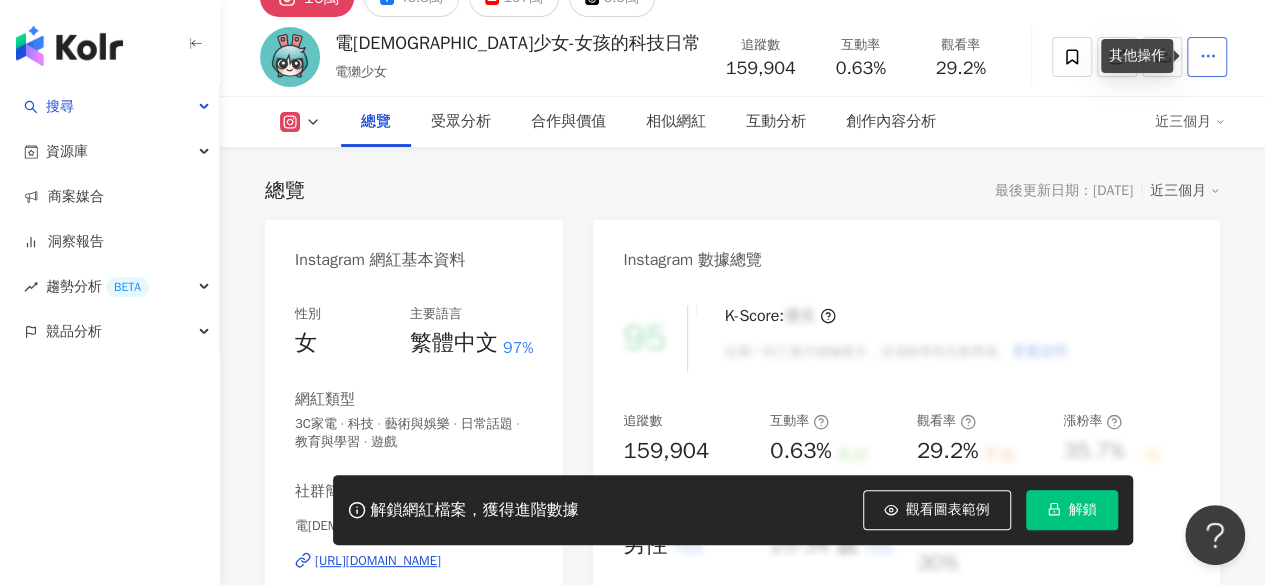 click 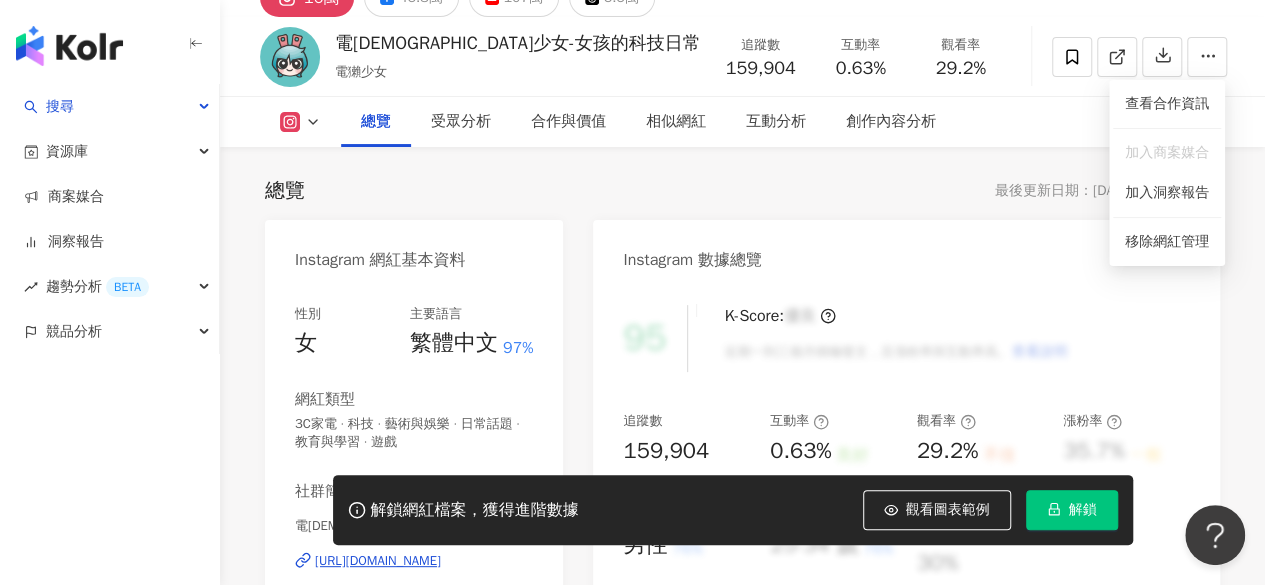 click on "總覽 最後更新日期：[DATE] 近三個月 Instagram 網紅基本資料 性別   女 主要語言   繁體中文 97% 網紅類型 3C家電 · 科技 · 藝術與娛樂 · 日常話題 · 教育與學習 · 遊戲 社群簡介 電獺少女 | aottergirls [URL][DOMAIN_NAME] 📱女孩的科技日常分享💻
#科技 #3C #即時資訊
✉️[EMAIL_ADDRESS][DOMAIN_NAME]
電[DEMOGRAPHIC_DATA]少女相關連結如下
┏┓_┏┓
⊂(๑ ◉‿◉ )つ 看更多 Instagram 數據總覽 95 K-Score :   優良 近期一到三個月積極發文，且漲粉率與互動率高。 查看說明 追蹤數   159,904 互動率   0.63% 良好 觀看率   29.2% 不佳 漲粉率   35.7% 一般 受眾主要性別   男性 76% 受眾主要年齡   25-34 歲 76% 商業合作內容覆蓋比例   30% AI Instagram 成效等級三大指標 互動率 0.63% 良好 同等級網紅的互動率中位數為  0.19% 觀看率 29.2% 不佳 同等級網紅的觀看率中位數為  35.5% 漲粉率 35.7% 一般 0.8% 成效等級" at bounding box center (742, 974) 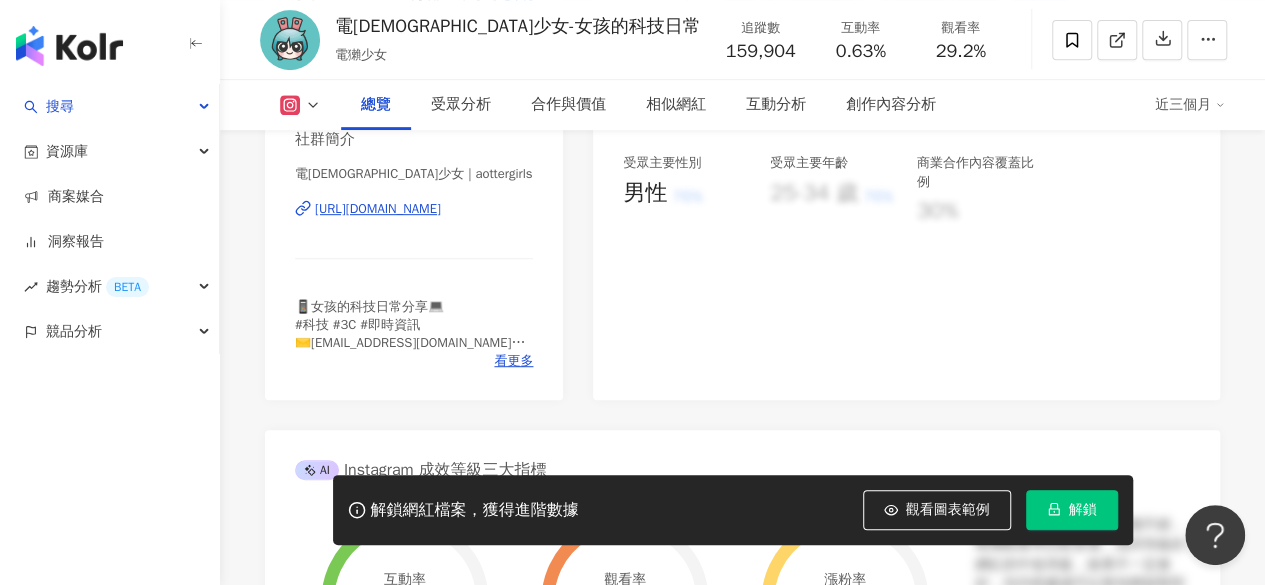 scroll, scrollTop: 450, scrollLeft: 0, axis: vertical 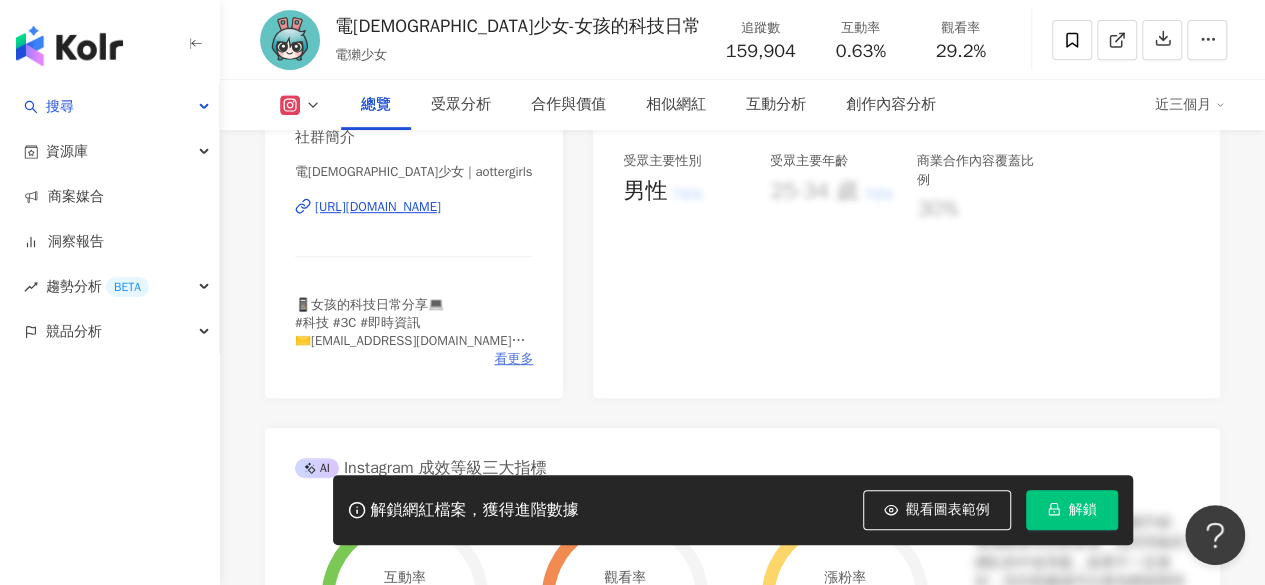 click on "看更多" at bounding box center [513, 359] 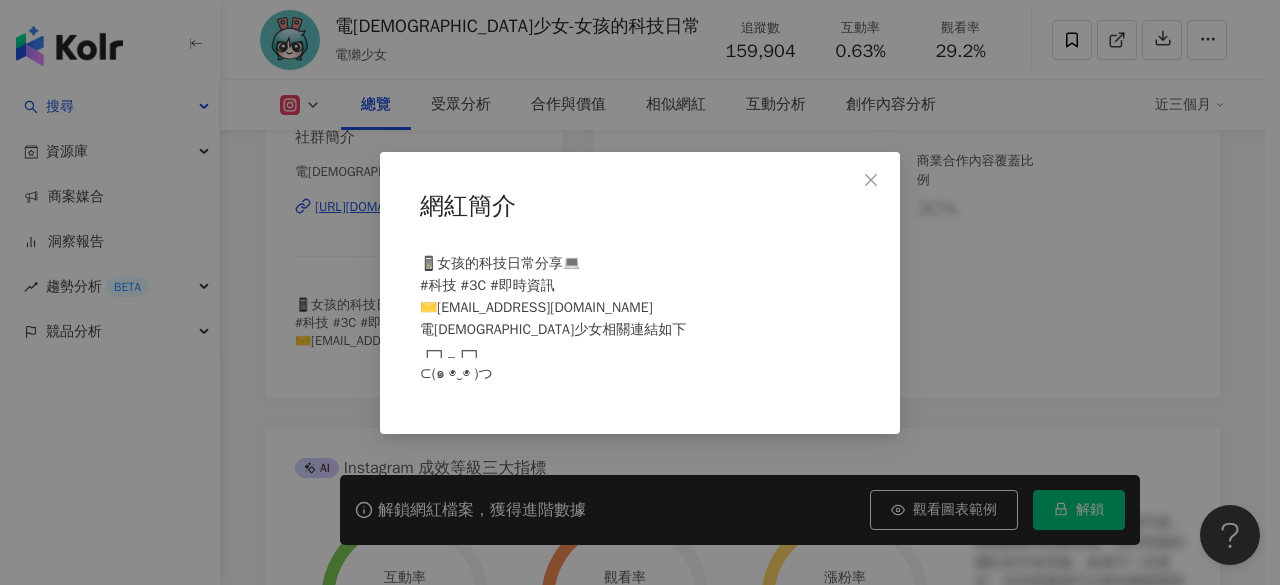 click on "網紅簡介 📱女孩的科技日常分享💻
#科技 #3C #即時資訊
✉️[EMAIL_ADDRESS][DOMAIN_NAME]
電[DEMOGRAPHIC_DATA]少女相關連結如下
┏┓_┏┓
⊂(๑ ◉‿◉ )つ" at bounding box center [640, 292] 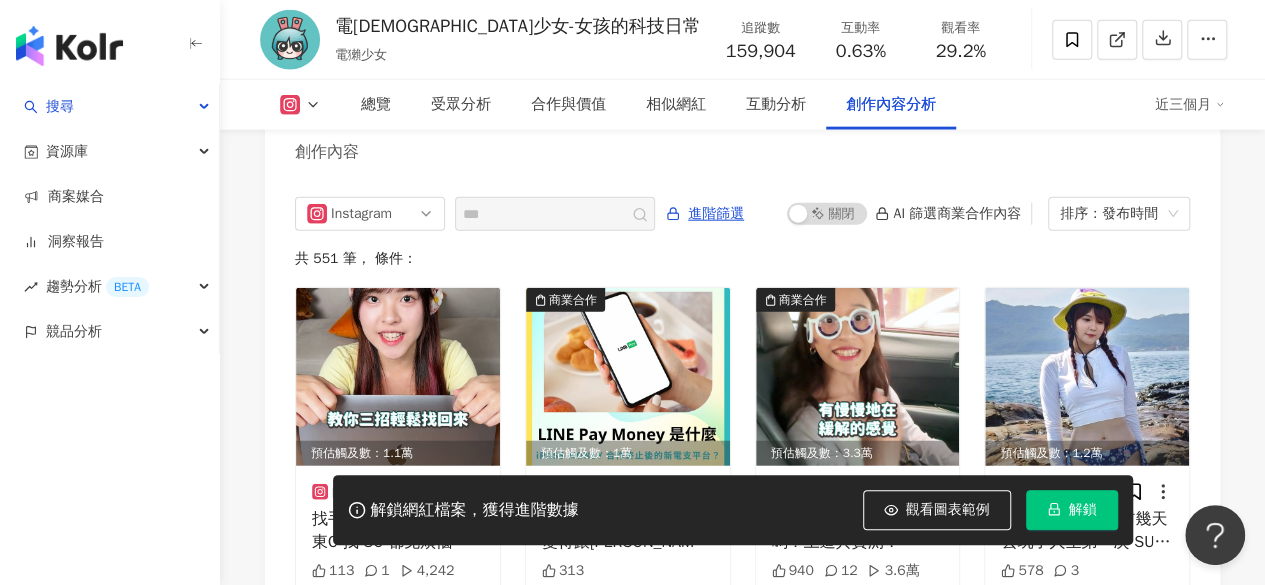 scroll, scrollTop: 6169, scrollLeft: 0, axis: vertical 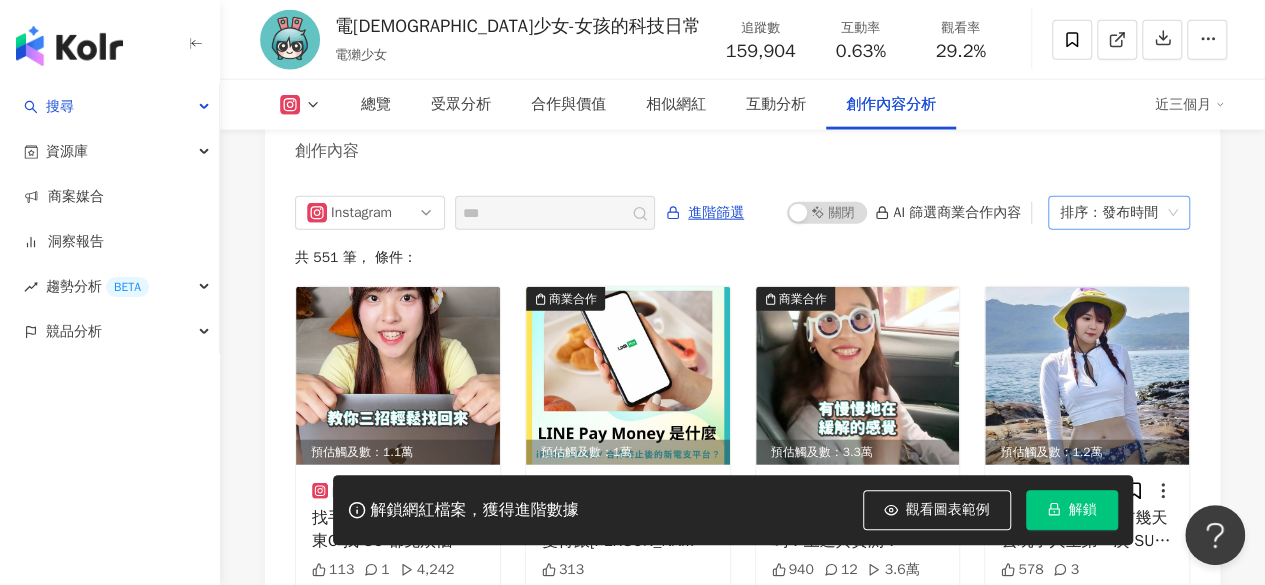 click on "排序：發布時間" at bounding box center [1110, 213] 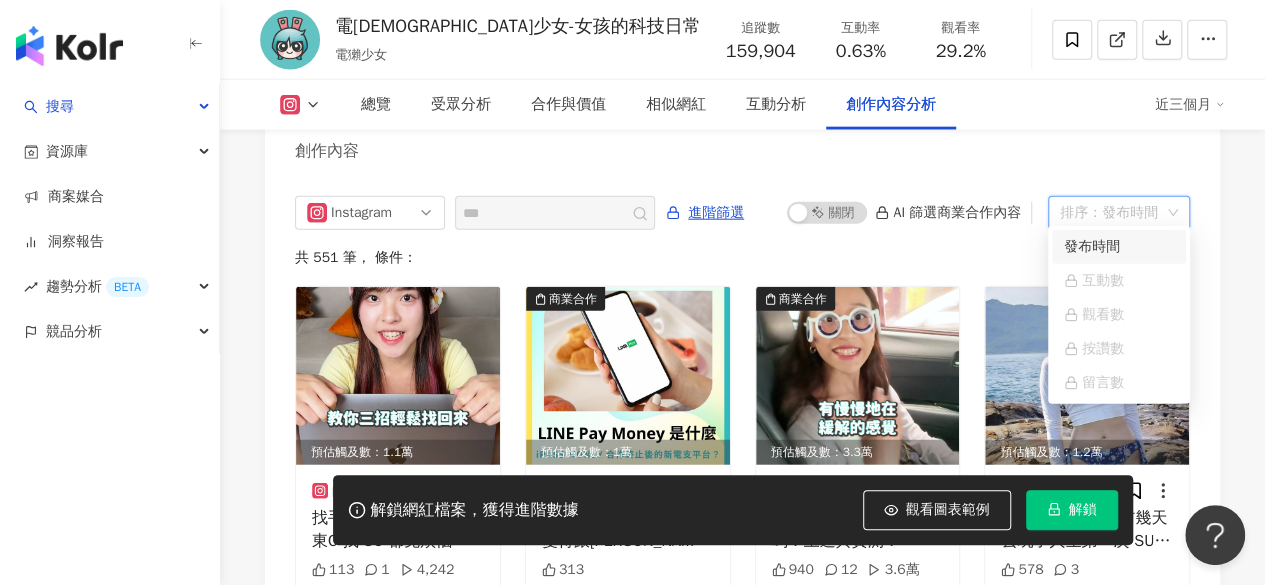 click on "排序：發布時間" at bounding box center (1110, 213) 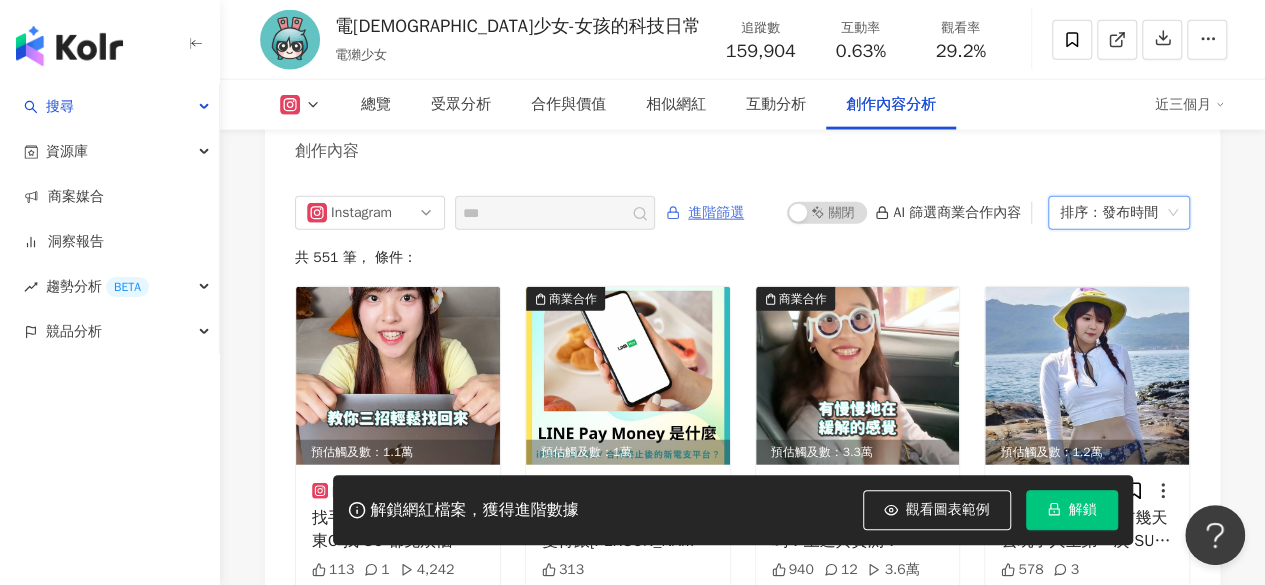 click on "進階篩選" at bounding box center (716, 213) 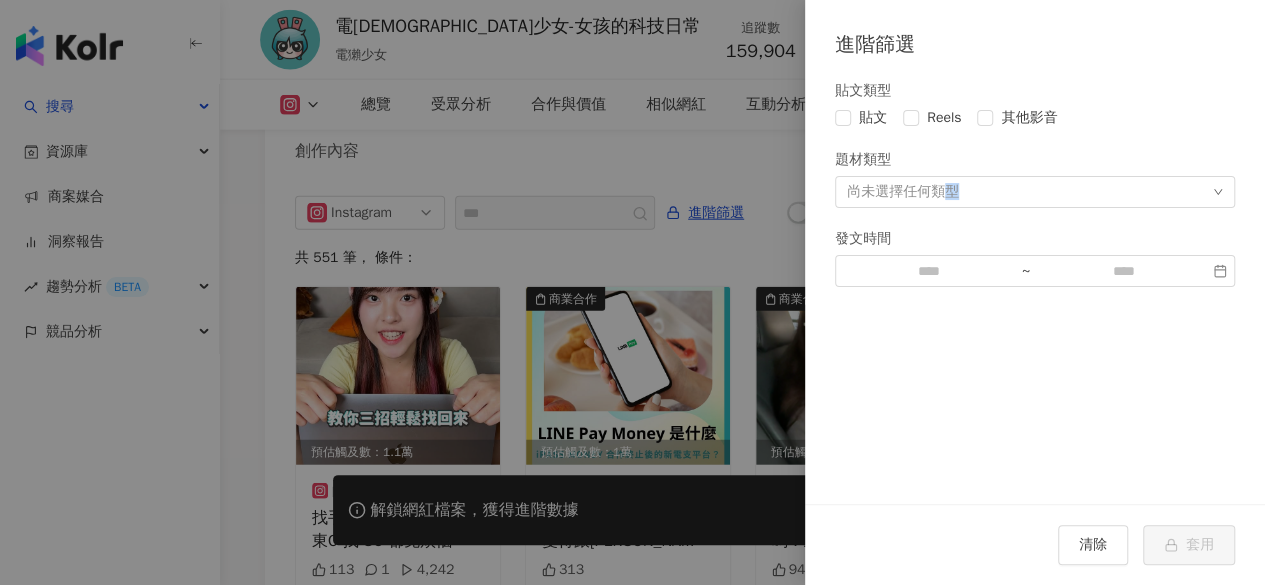 click on "尚未選擇任何類型" at bounding box center (903, 192) 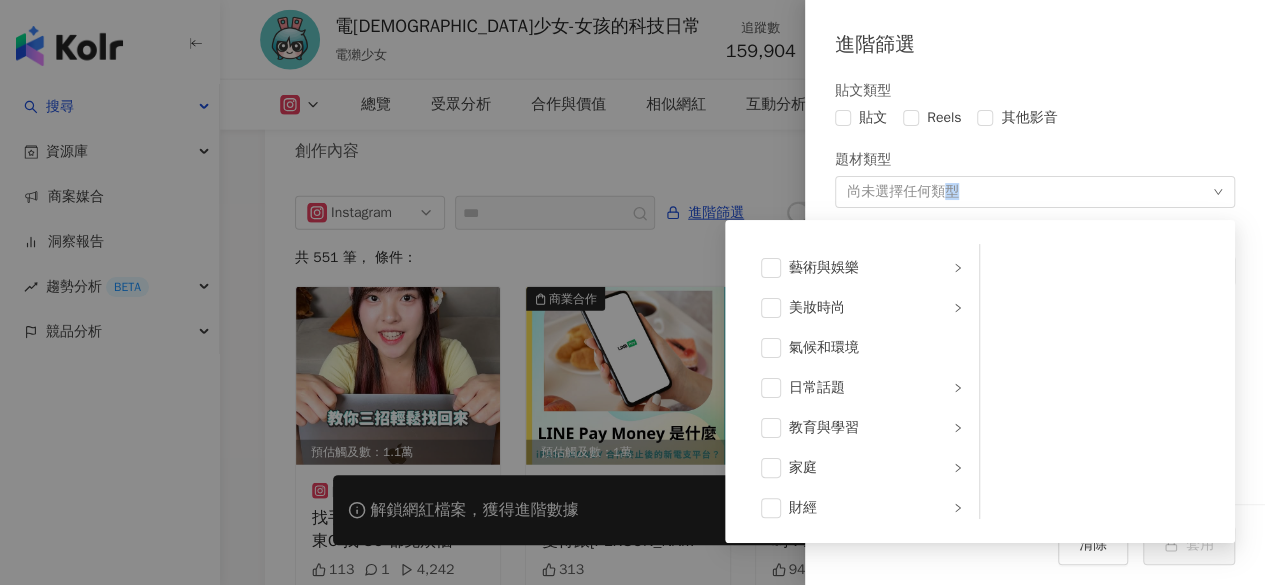 click on "尚未選擇任何類型 藝術與娛樂 美妝時尚 氣候和環境 日常話題 教育與學習 家庭 財經 美食 命理占卜 遊戲 法政社會 生活風格 影視娛樂 醫療與健康 寵物 攝影 感情 宗教 促購導購 運動 科技 交通工具 旅遊 成人" at bounding box center [1035, 192] 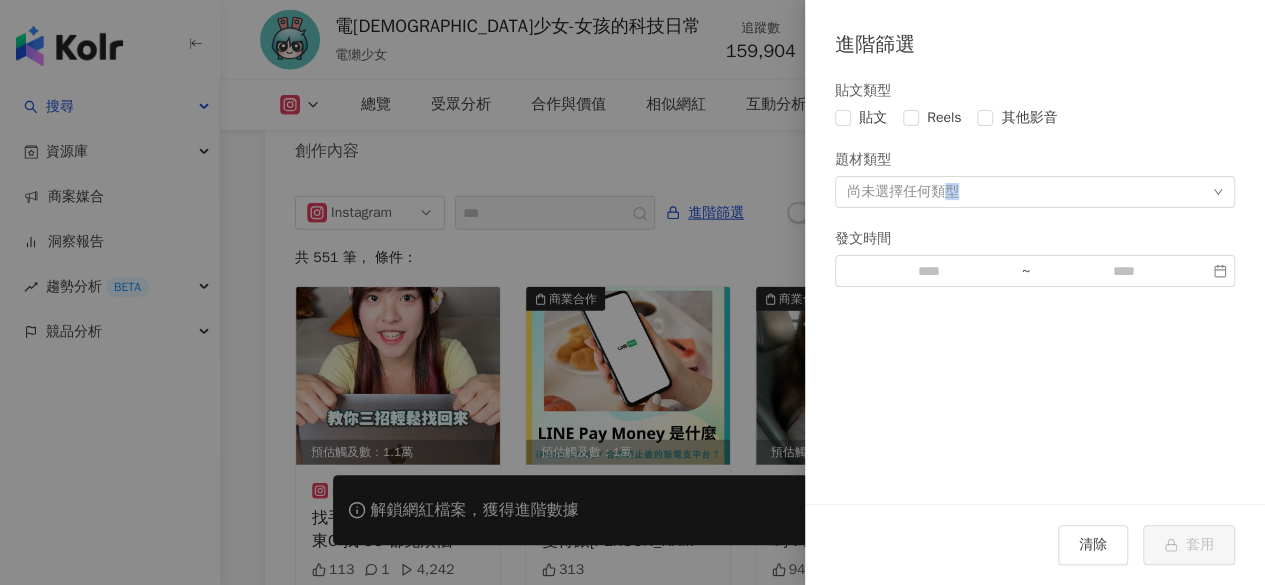 click on "尚未選擇任何類型" at bounding box center [1035, 192] 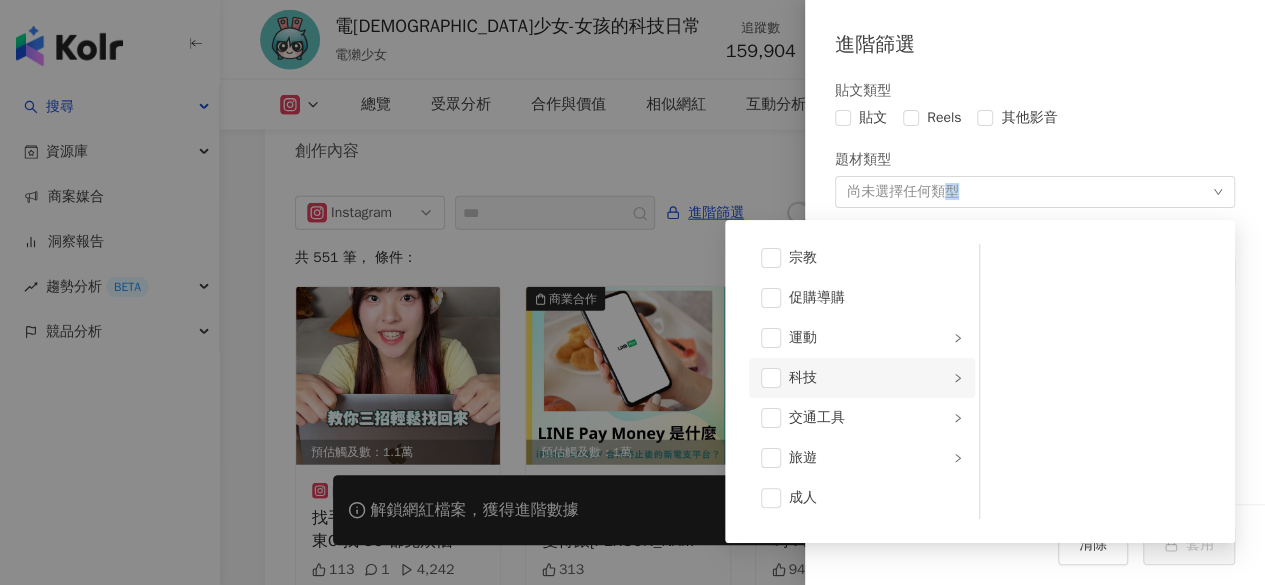 scroll, scrollTop: 691, scrollLeft: 0, axis: vertical 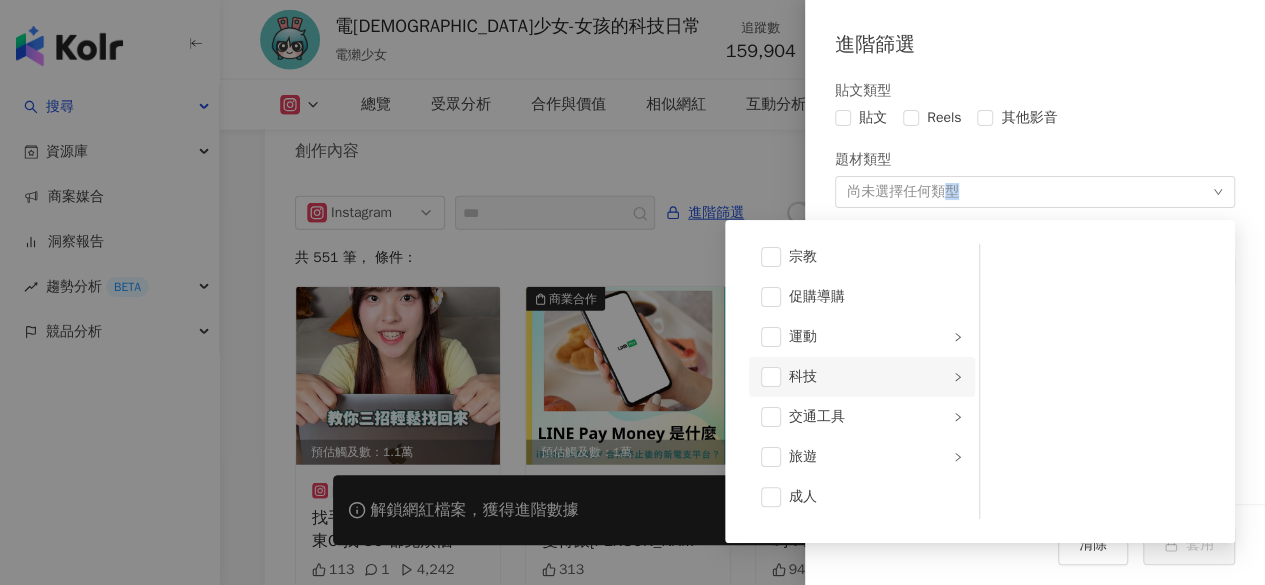click on "交通工具" at bounding box center [862, 417] 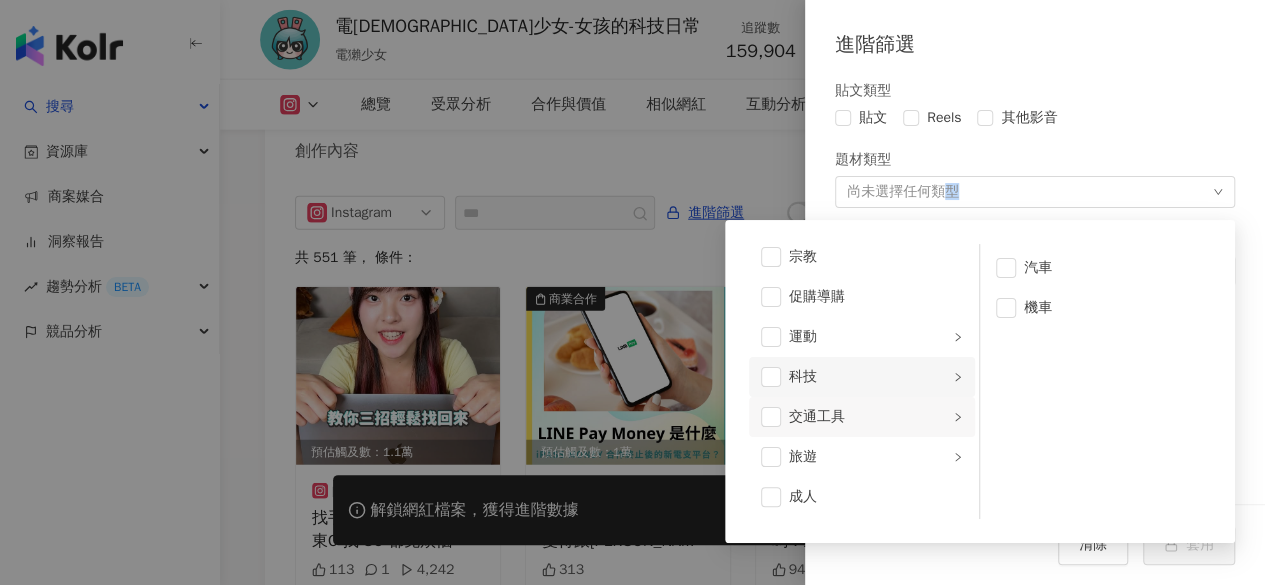 click on "科技" at bounding box center [869, 377] 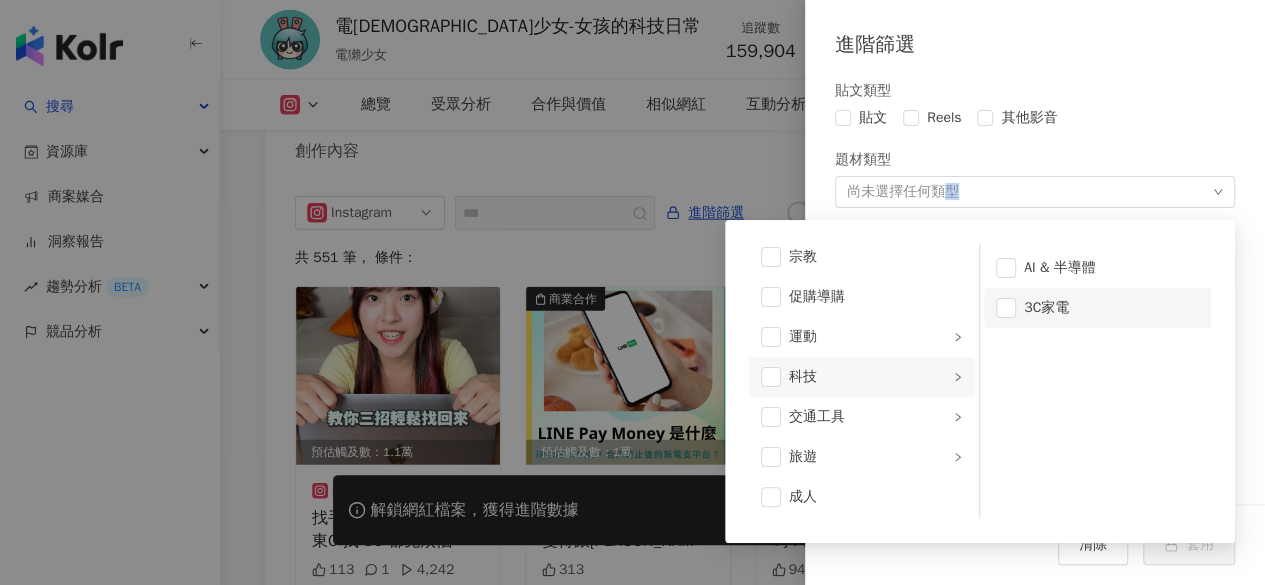 click on "3C家電" at bounding box center [1111, 308] 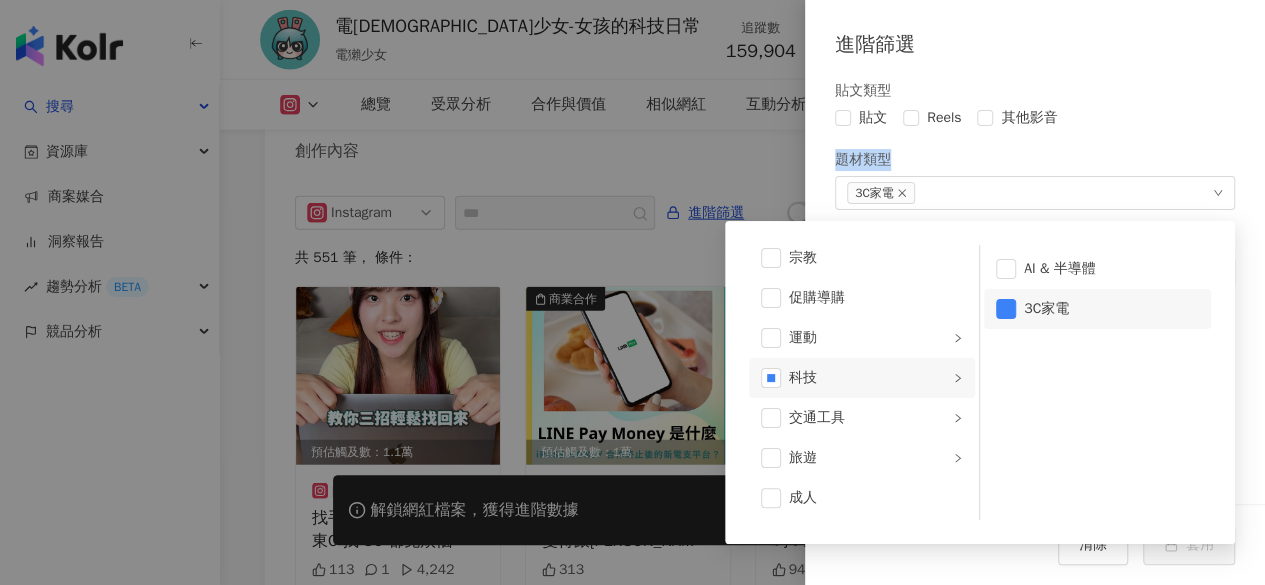 click on "貼文類型 貼文 Reels 其他影音 題材類型 3C家電 藝術與娛樂 美妝時尚 氣候和環境 日常話題 教育與學習 家庭 財經 美食 命理占卜 遊戲 法政社會 生活風格 影視娛樂 醫療與健康 寵物 攝影 感情 宗教 促購導購 運動 科技 交通工具 旅遊 成人 AI & 半導體 3C家電 發文時間 ~" at bounding box center [1035, 184] 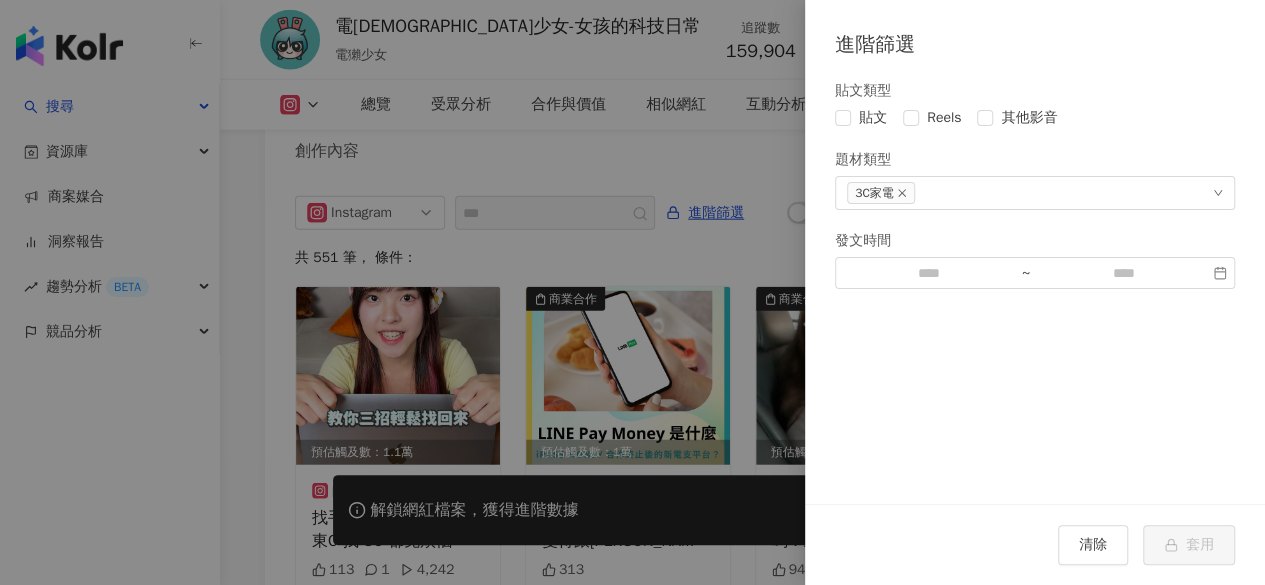 click on "貼文類型 貼文 Reels 其他影音 題材類型 3C家電 發文時間 ~" at bounding box center [1035, 282] 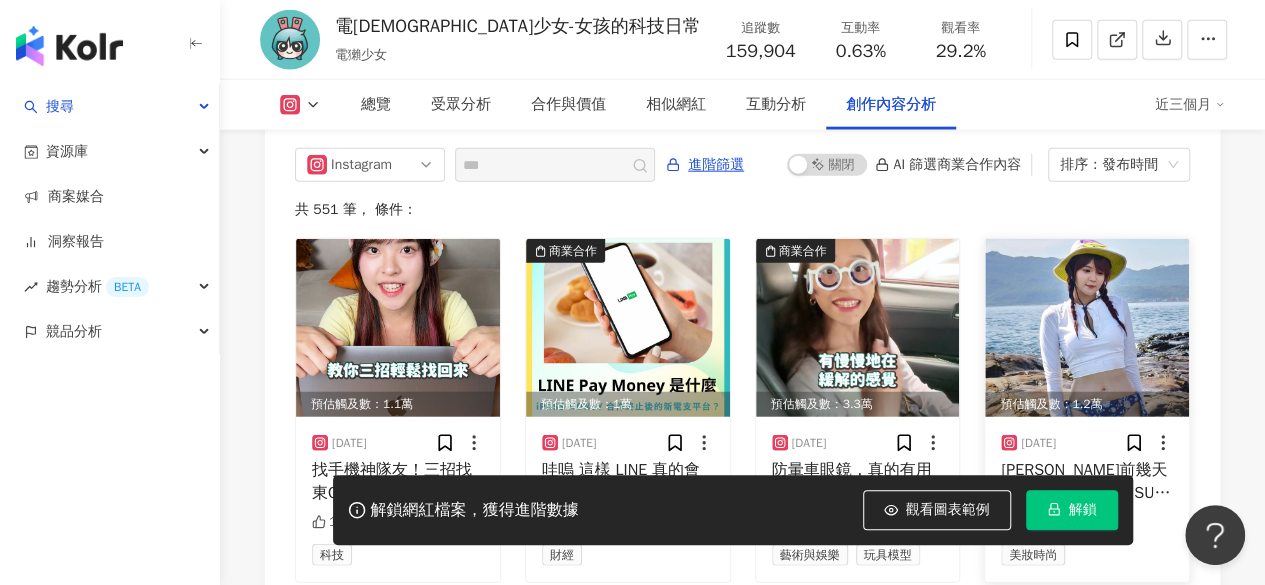 scroll, scrollTop: 6173, scrollLeft: 0, axis: vertical 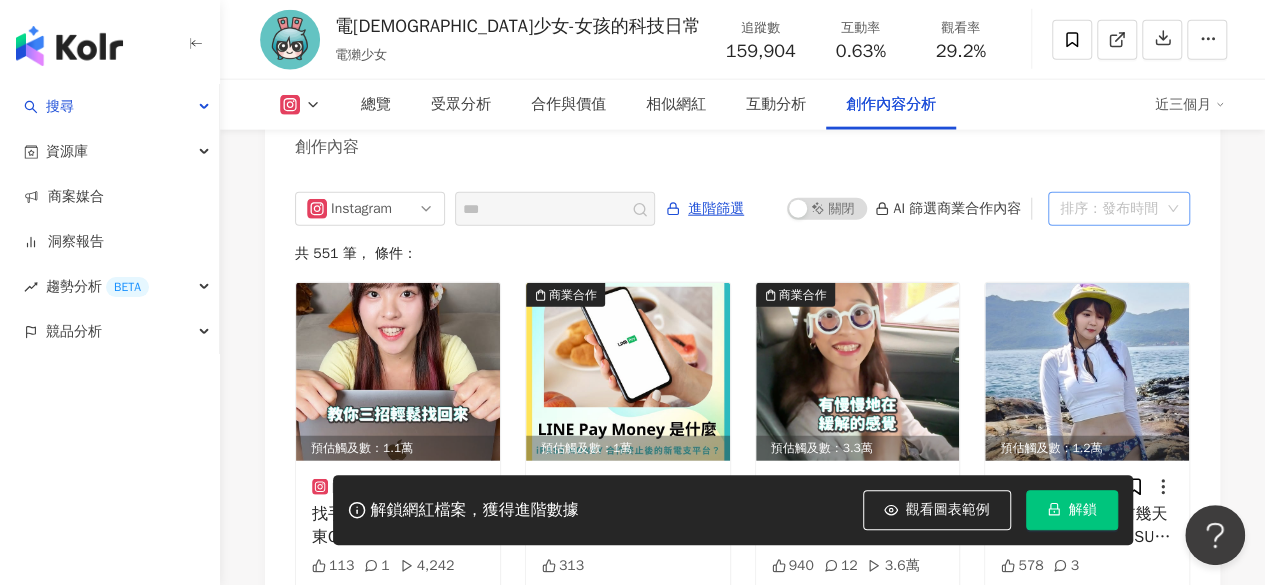click on "排序：發布時間" at bounding box center [1110, 209] 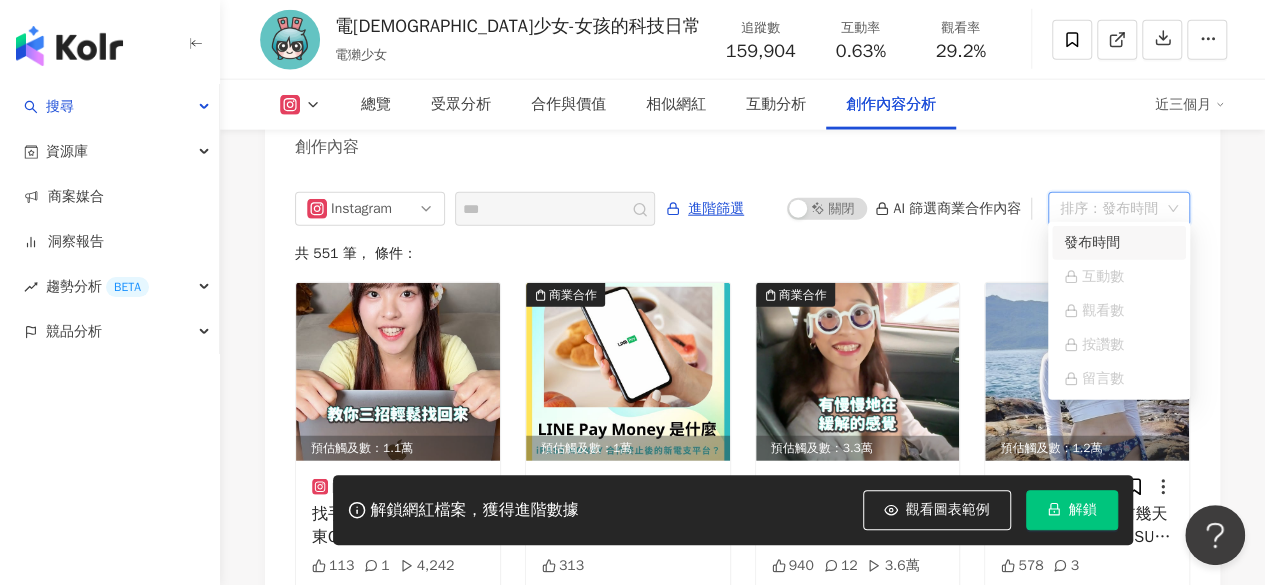 click on "發布時間" at bounding box center [1119, 243] 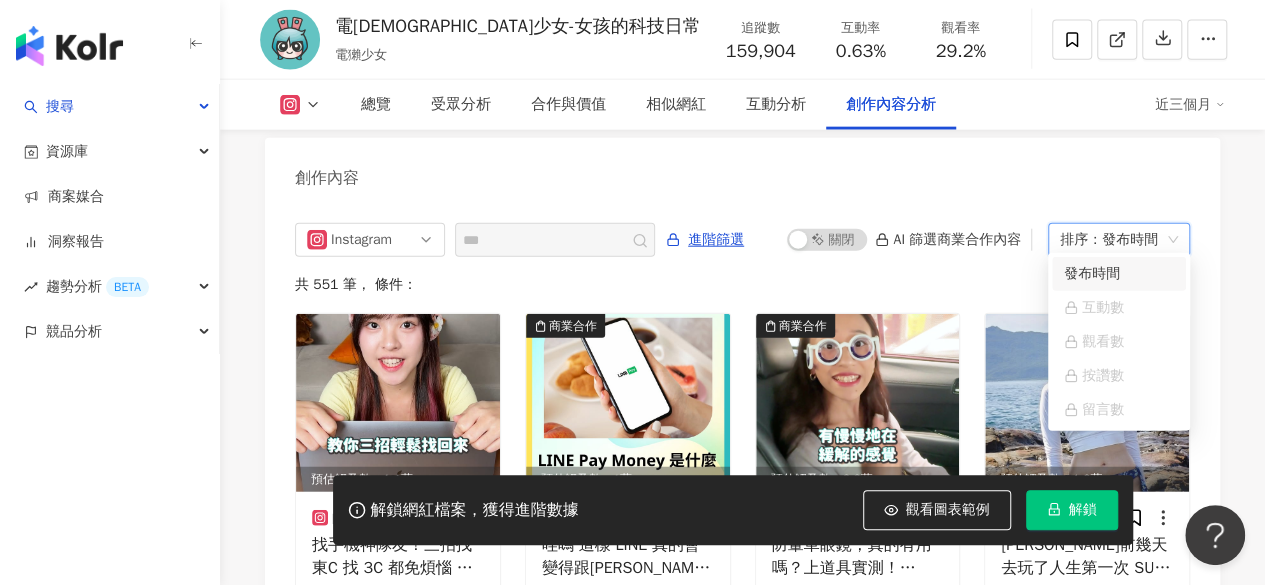 click on "解鎖" at bounding box center (1072, 510) 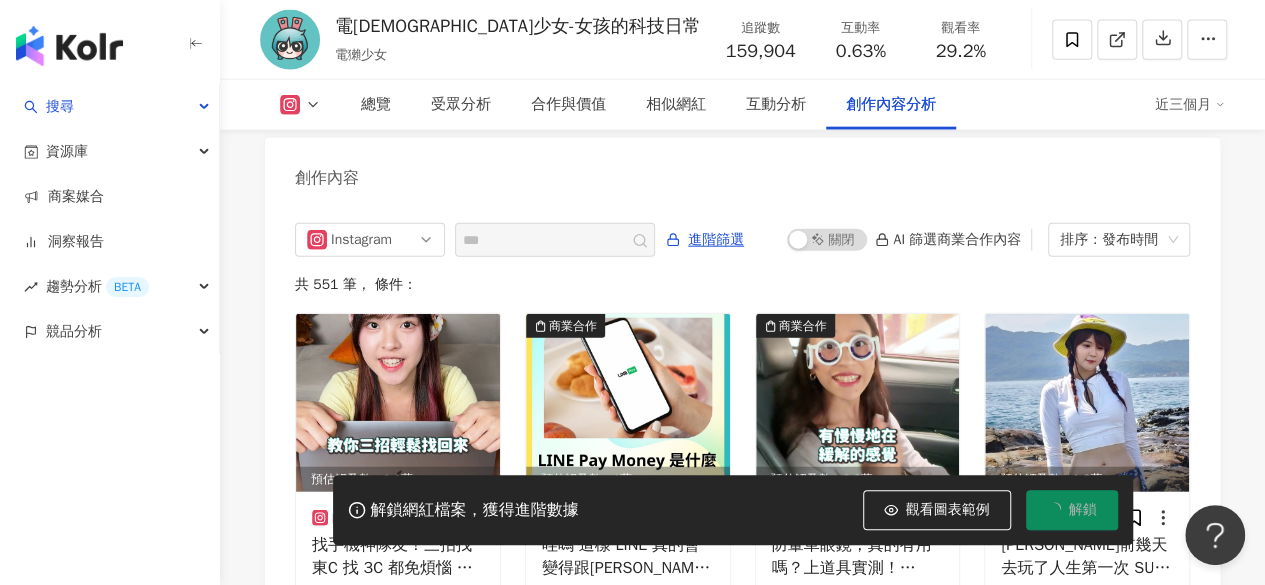click on "解鎖" at bounding box center (1072, 510) 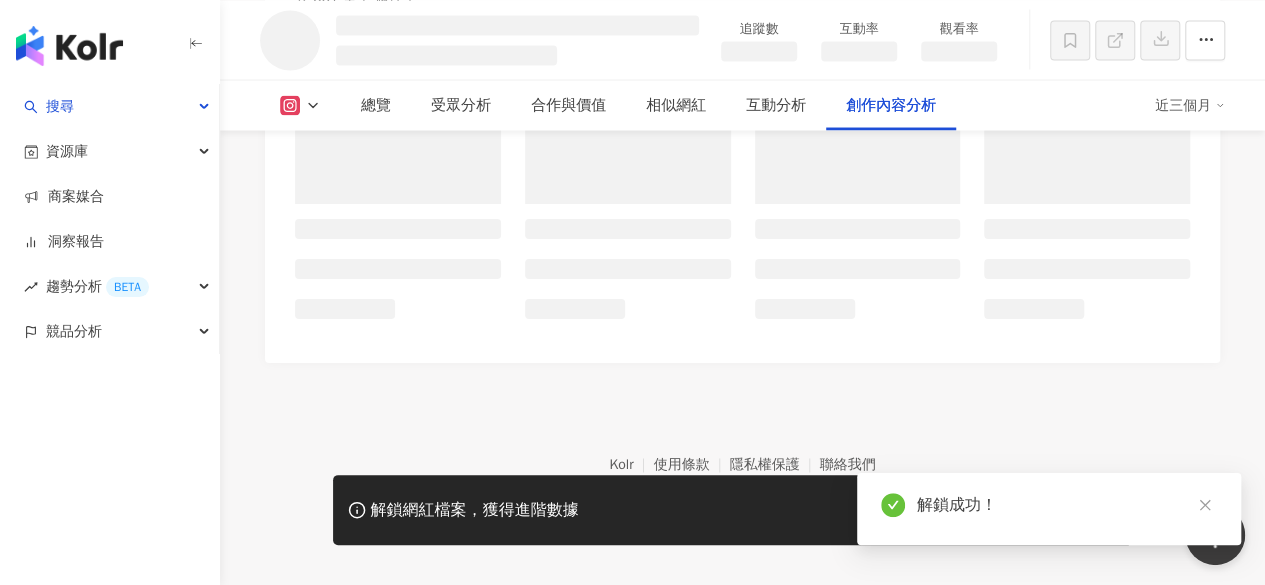 scroll, scrollTop: 5624, scrollLeft: 0, axis: vertical 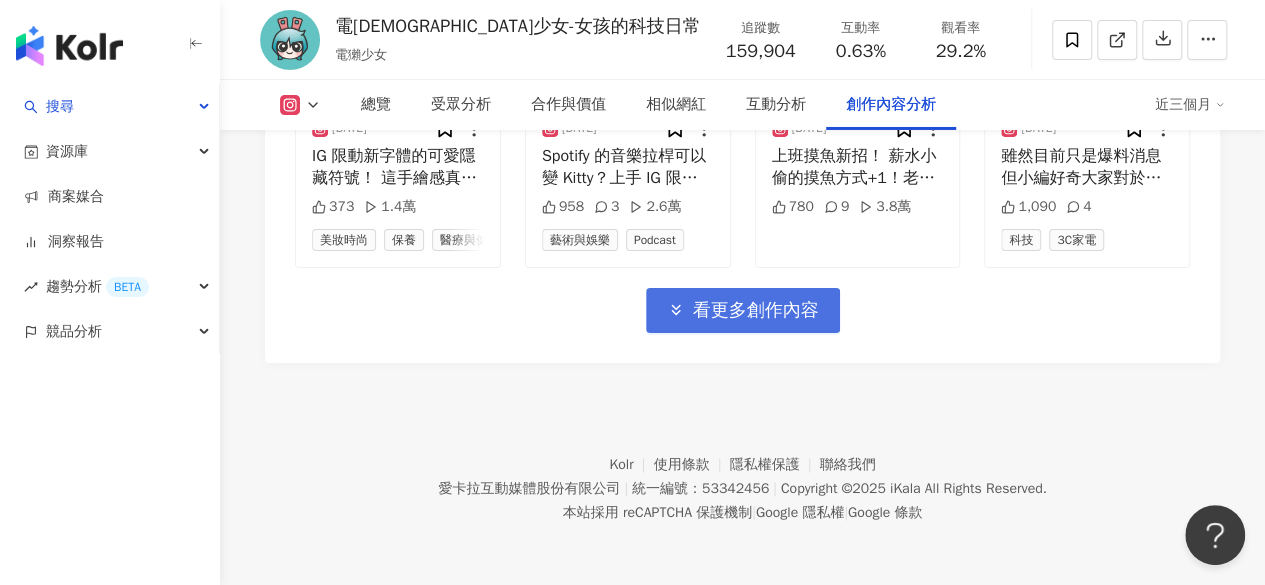 click on "看更多創作內容" at bounding box center [756, 311] 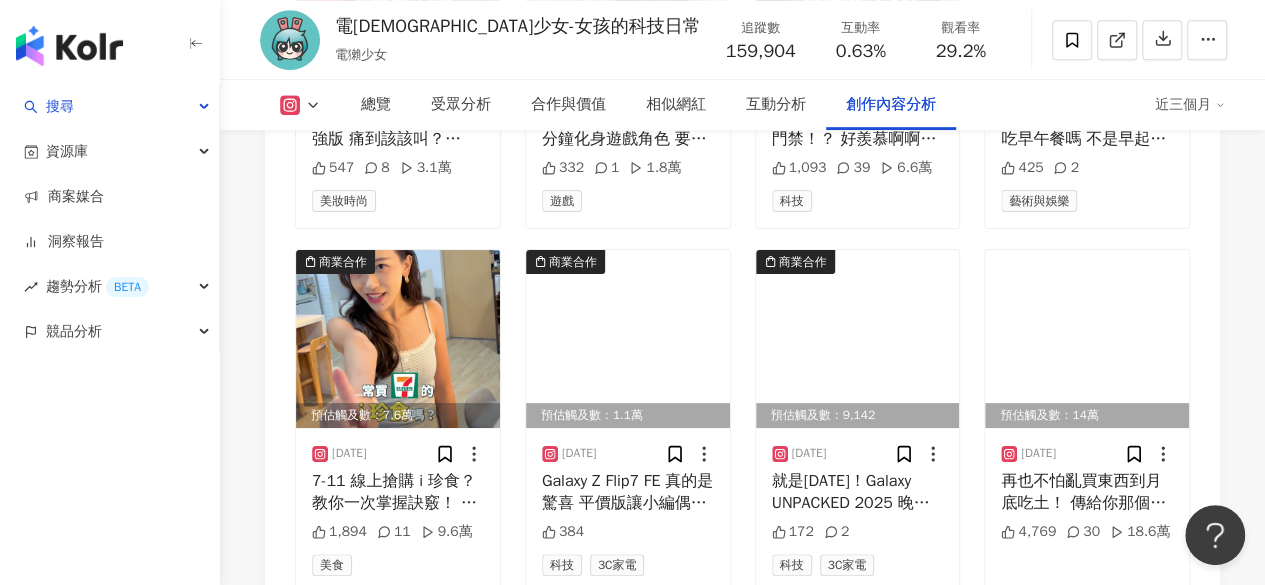 scroll, scrollTop: 8412, scrollLeft: 0, axis: vertical 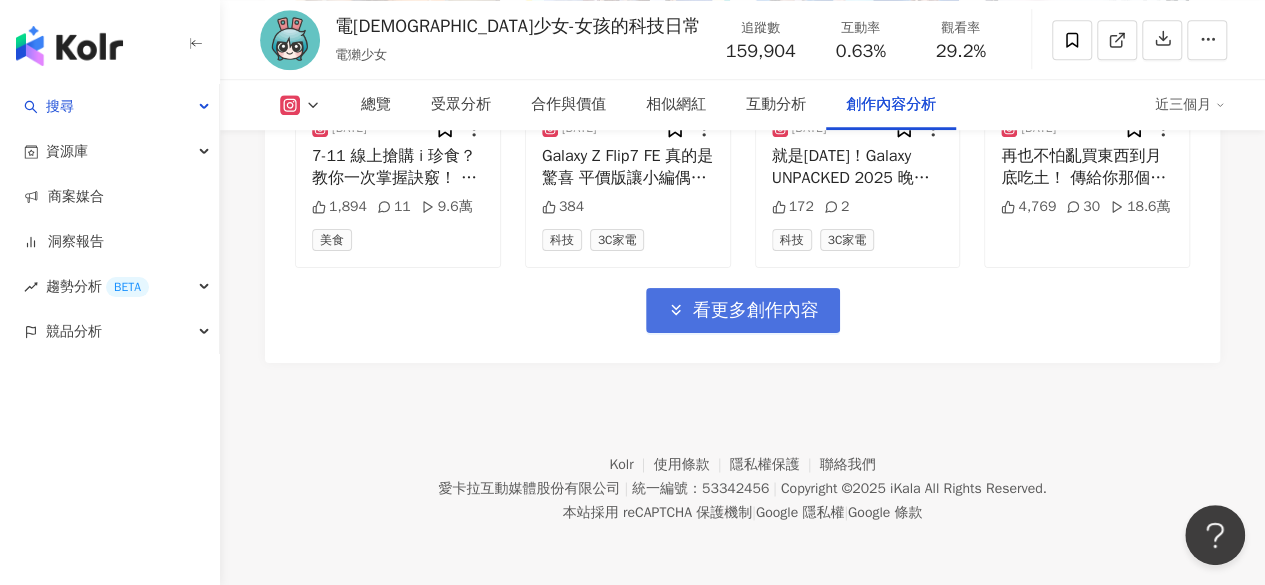 click on "看更多創作內容" at bounding box center [756, 311] 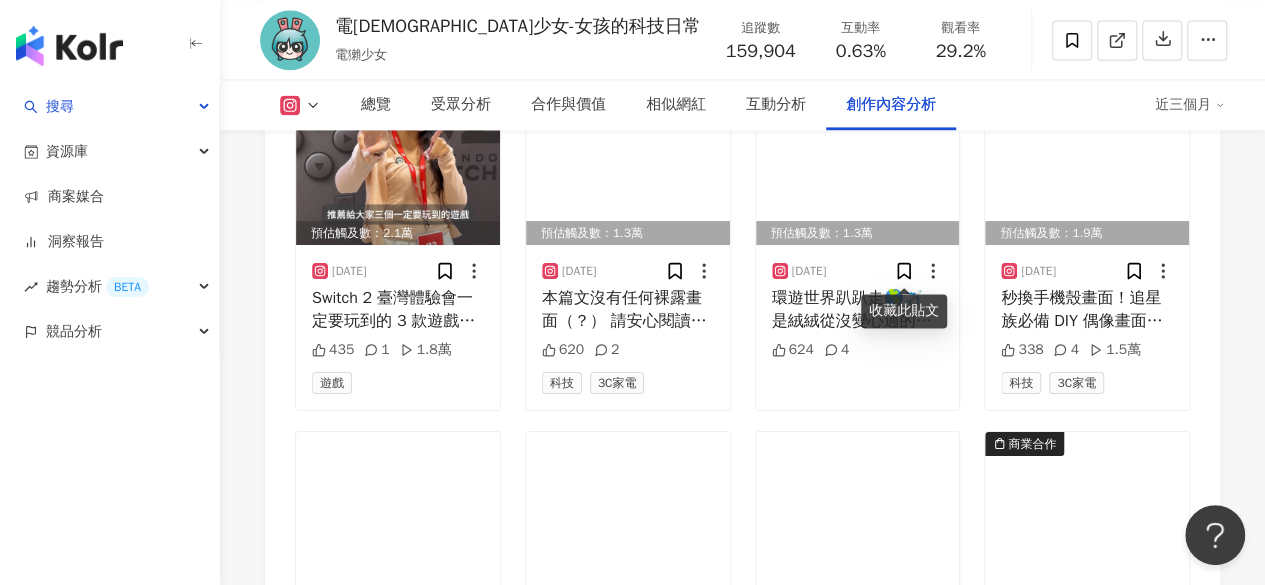 scroll, scrollTop: 8998, scrollLeft: 0, axis: vertical 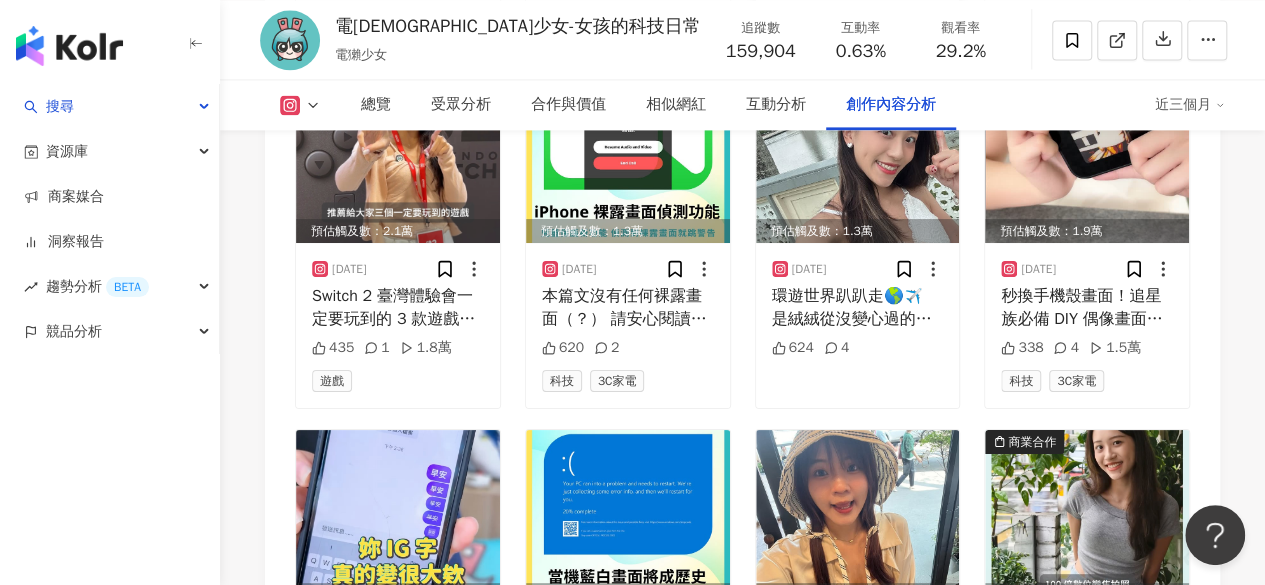 type 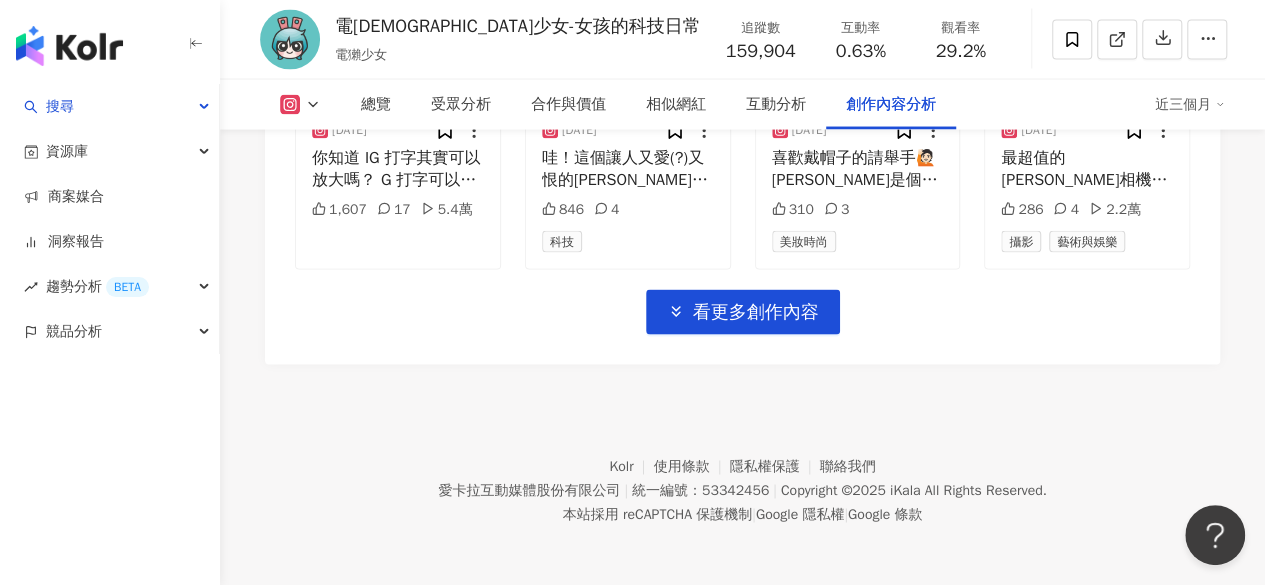 scroll, scrollTop: 9500, scrollLeft: 0, axis: vertical 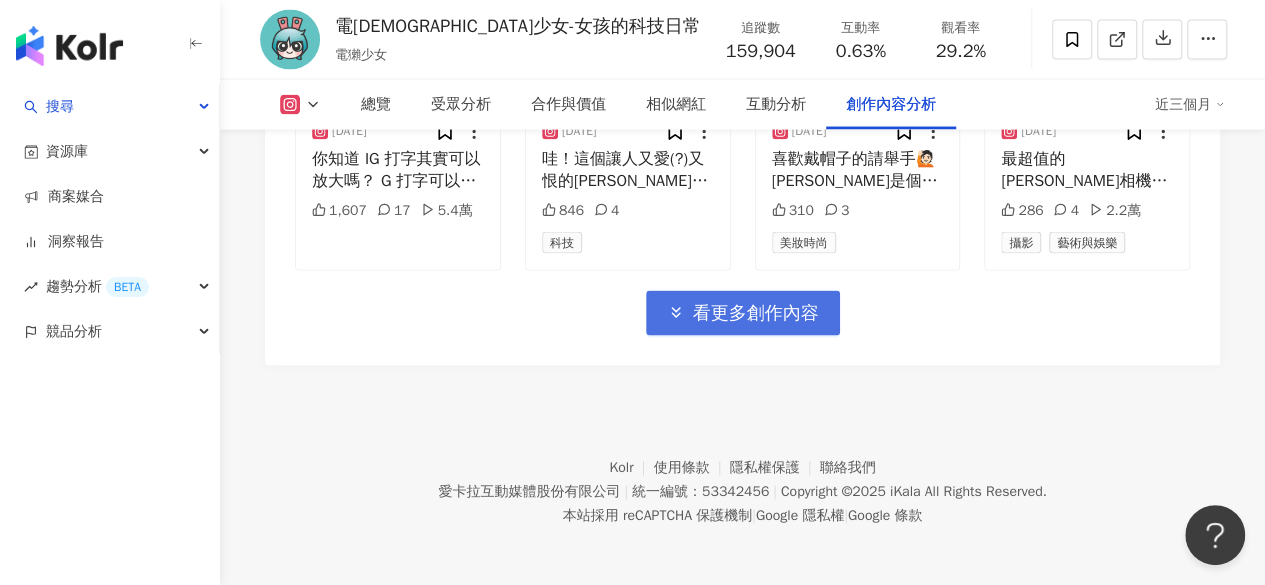 click on "看更多創作內容" at bounding box center [756, 314] 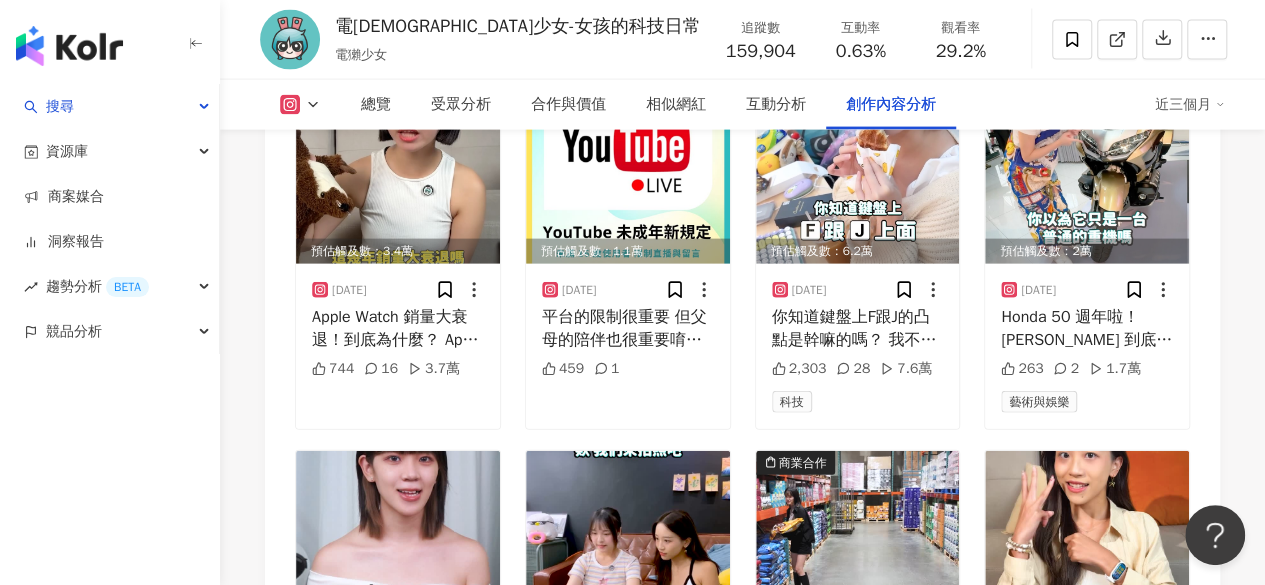 scroll, scrollTop: 10590, scrollLeft: 0, axis: vertical 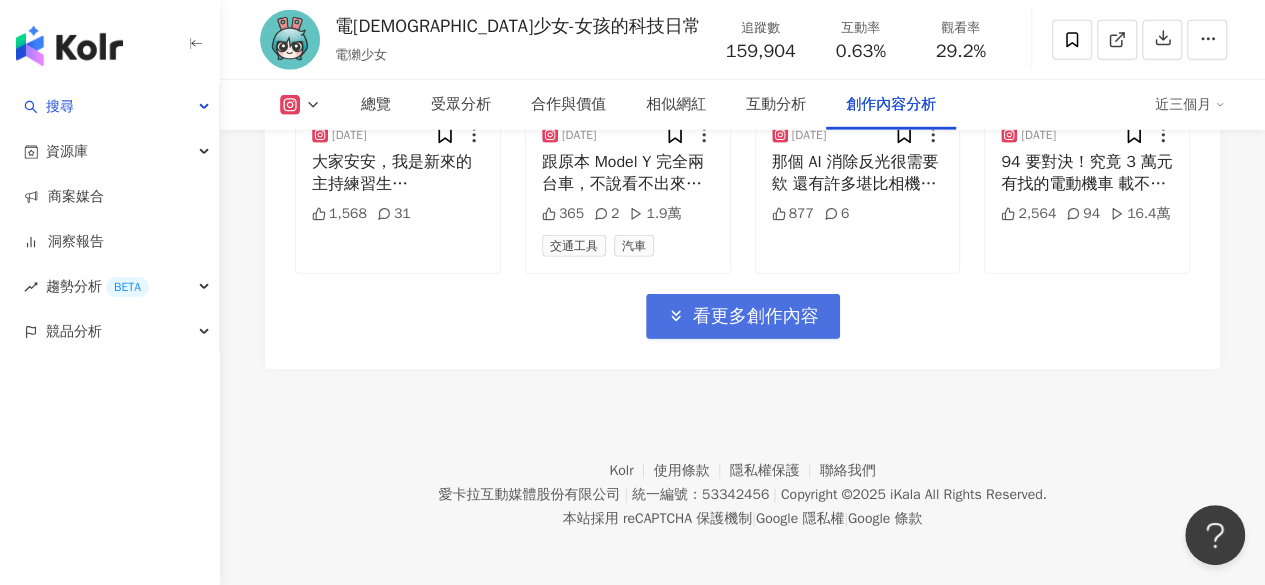click on "看更多創作內容" at bounding box center (756, 317) 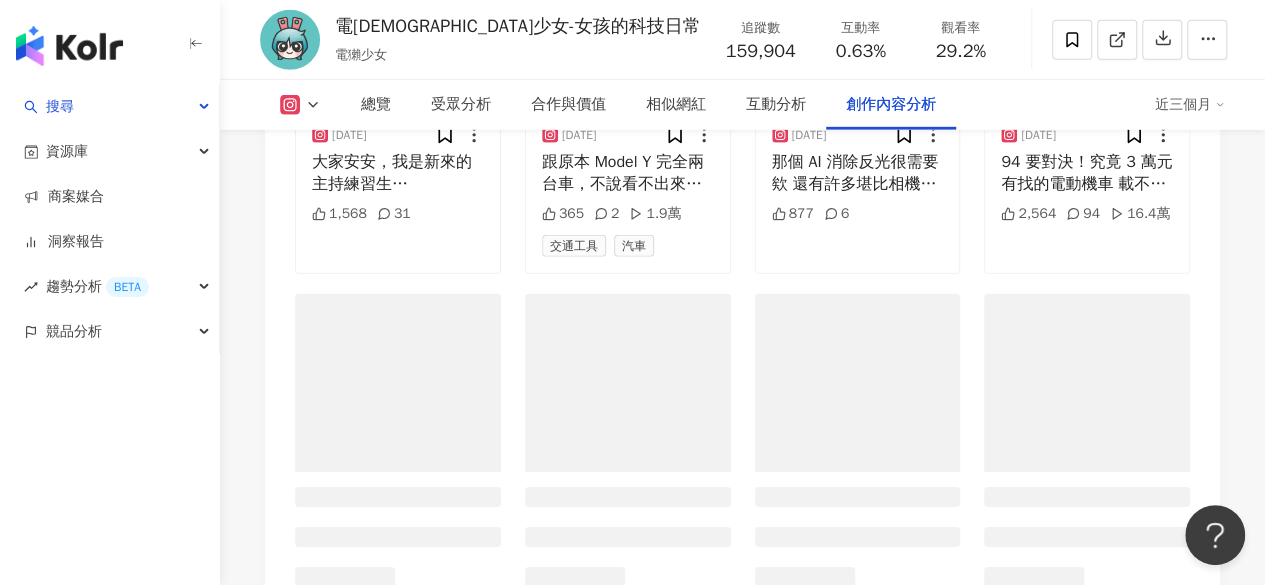 click at bounding box center (628, 383) 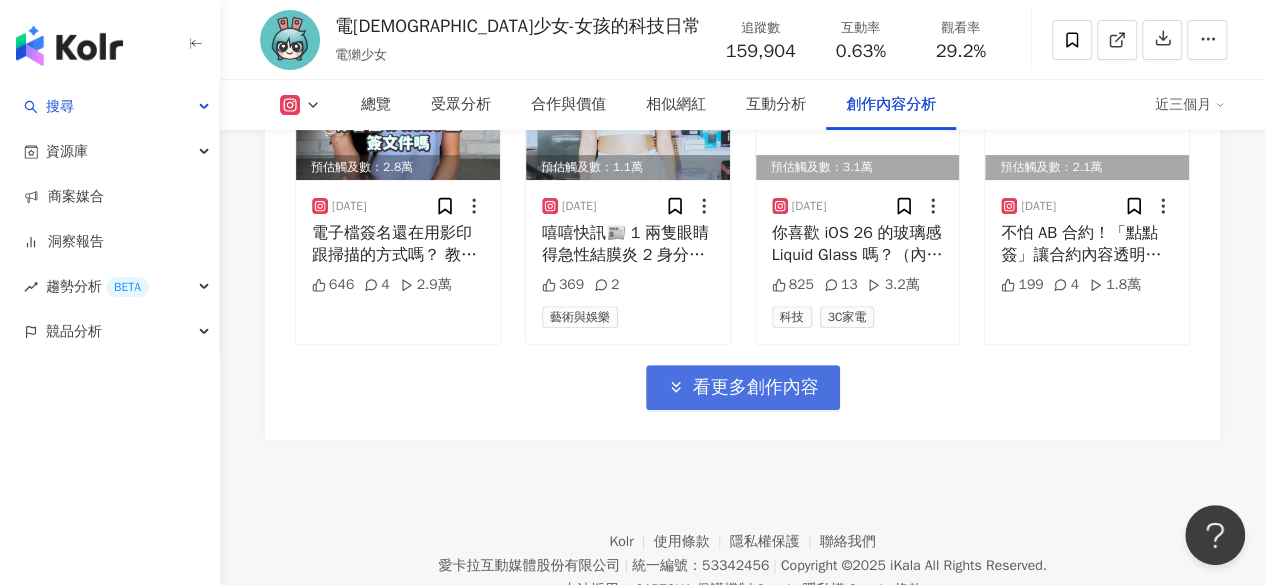 scroll, scrollTop: 11652, scrollLeft: 0, axis: vertical 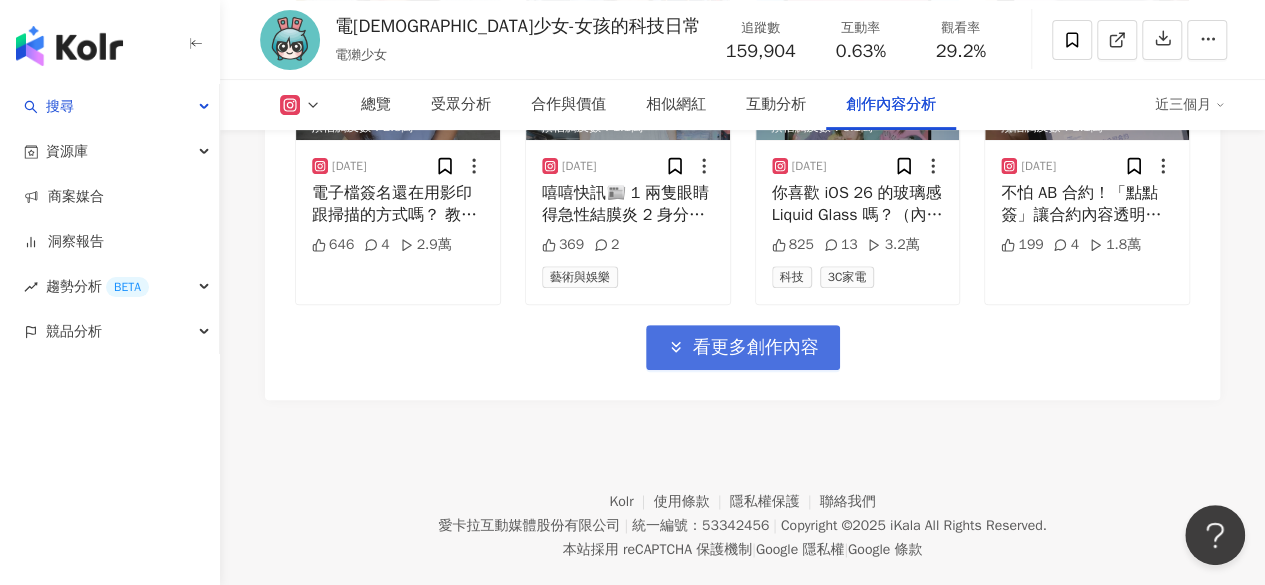 click on "看更多創作內容" at bounding box center [756, 348] 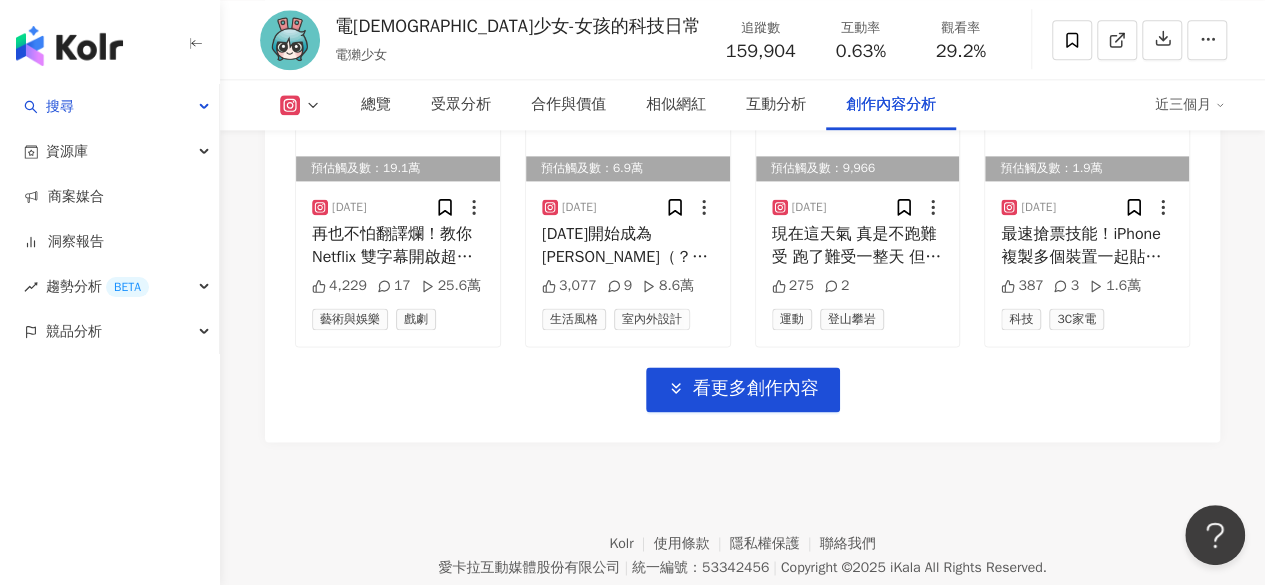 scroll, scrollTop: 12706, scrollLeft: 0, axis: vertical 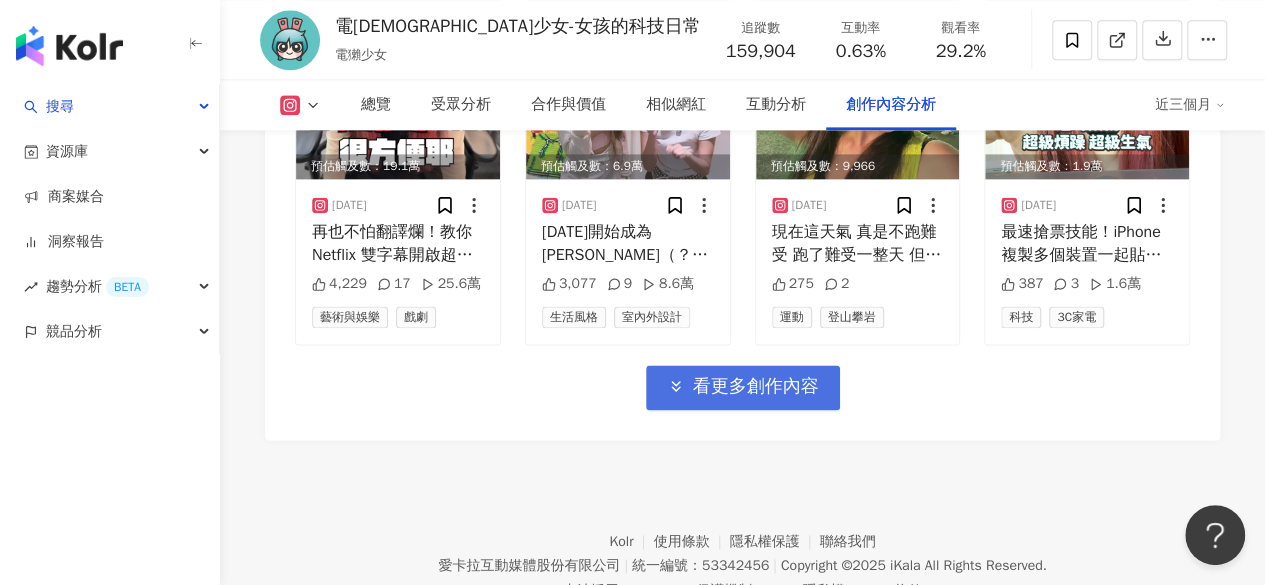 click on "看更多創作內容" at bounding box center [756, 387] 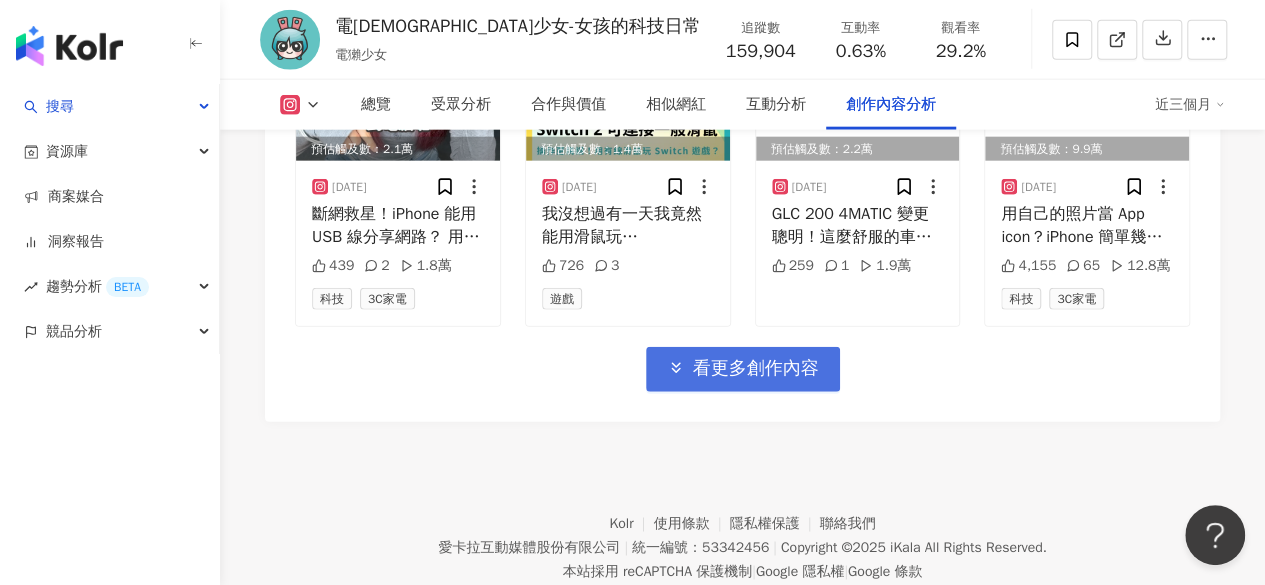 scroll, scrollTop: 13821, scrollLeft: 0, axis: vertical 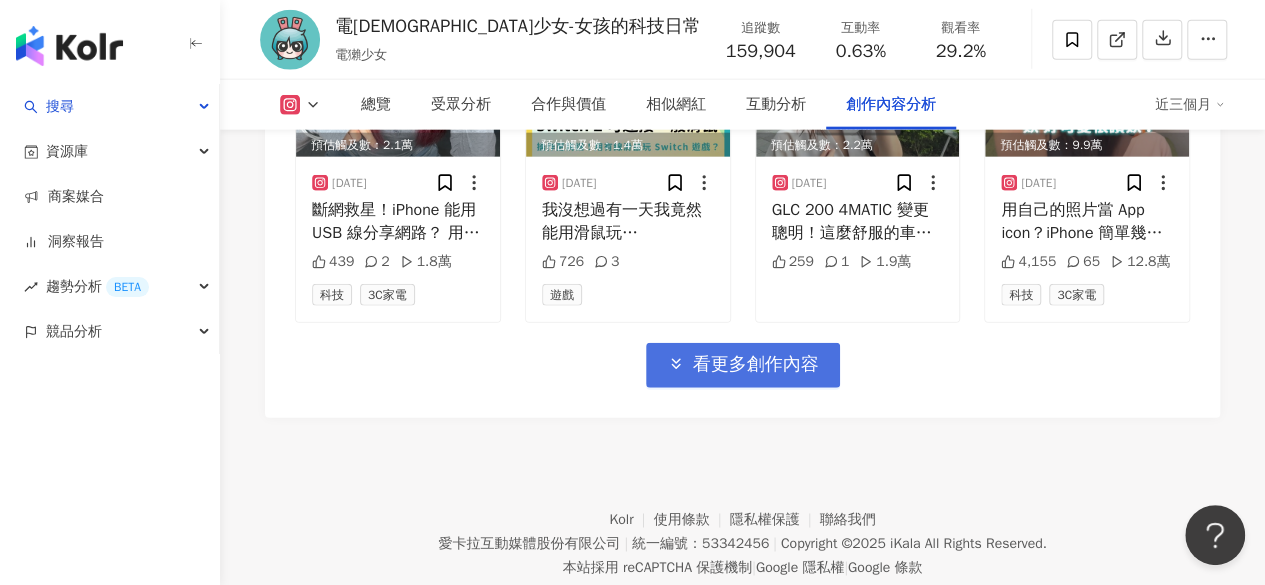 click on "看更多創作內容" at bounding box center [756, 365] 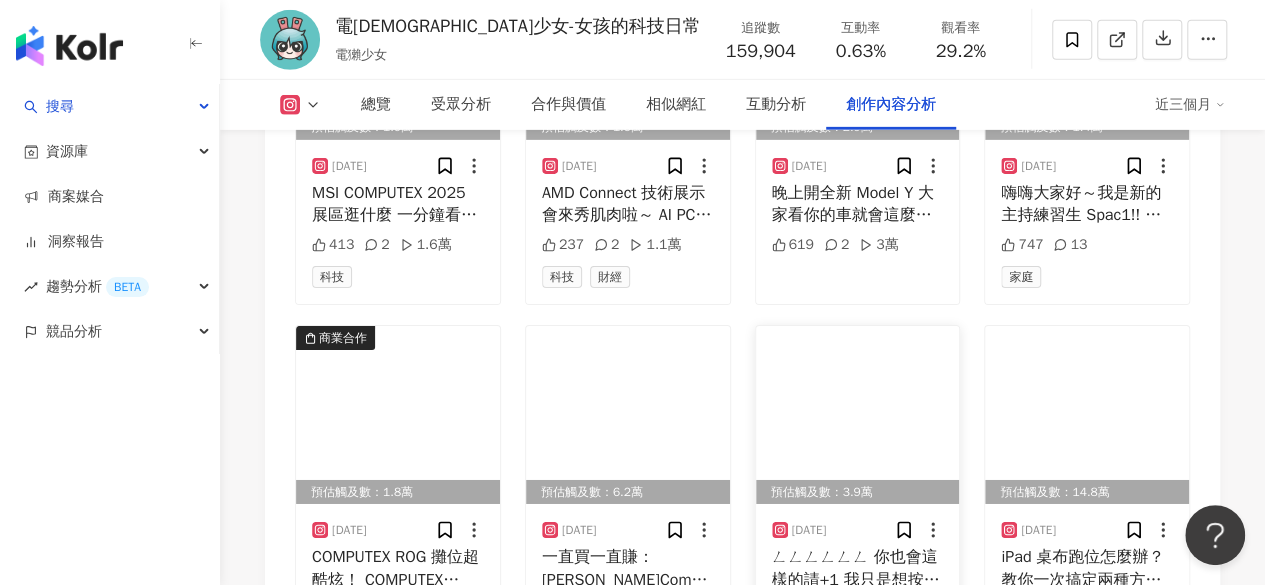 scroll, scrollTop: 14947, scrollLeft: 0, axis: vertical 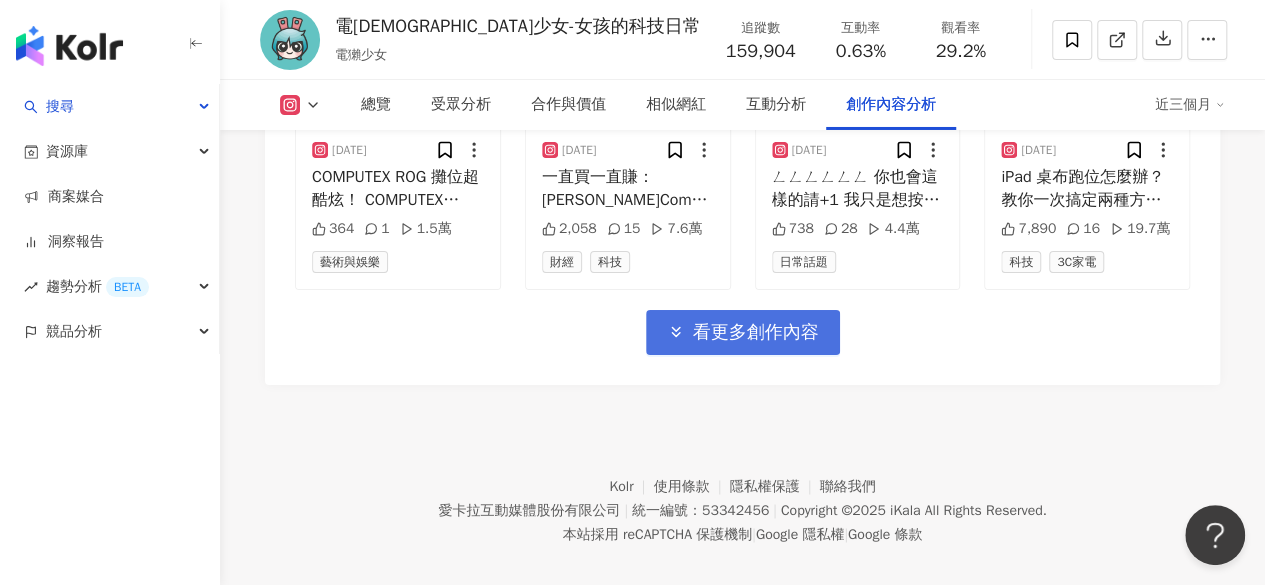 click on "看更多創作內容" at bounding box center [756, 333] 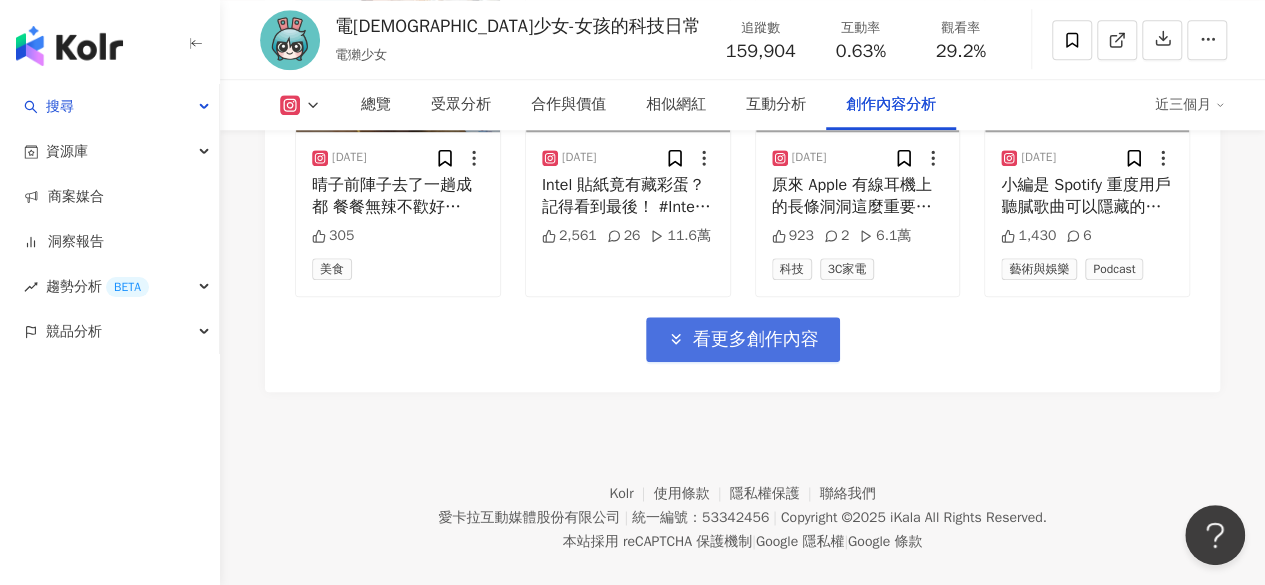 scroll, scrollTop: 16036, scrollLeft: 0, axis: vertical 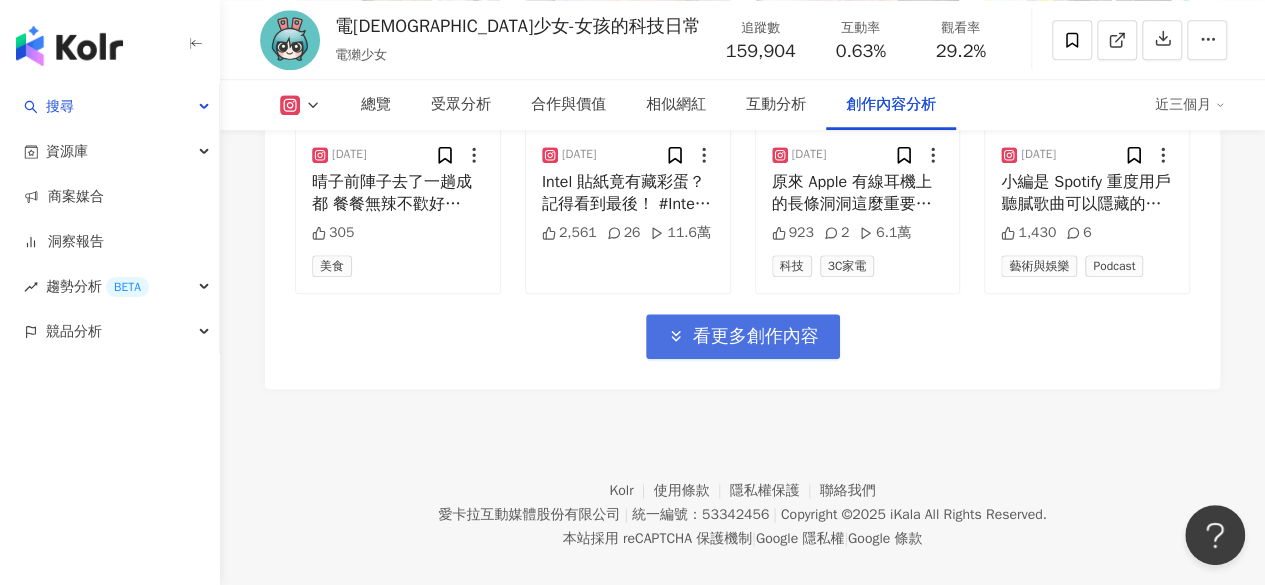 click on "看更多創作內容" at bounding box center [756, 337] 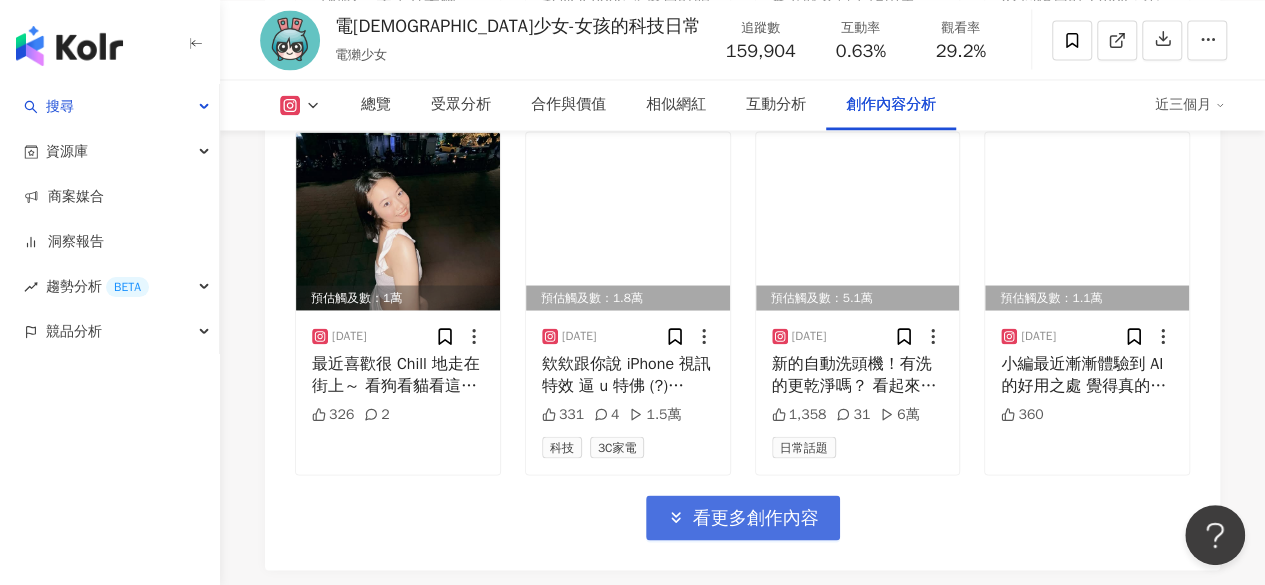 scroll, scrollTop: 16948, scrollLeft: 0, axis: vertical 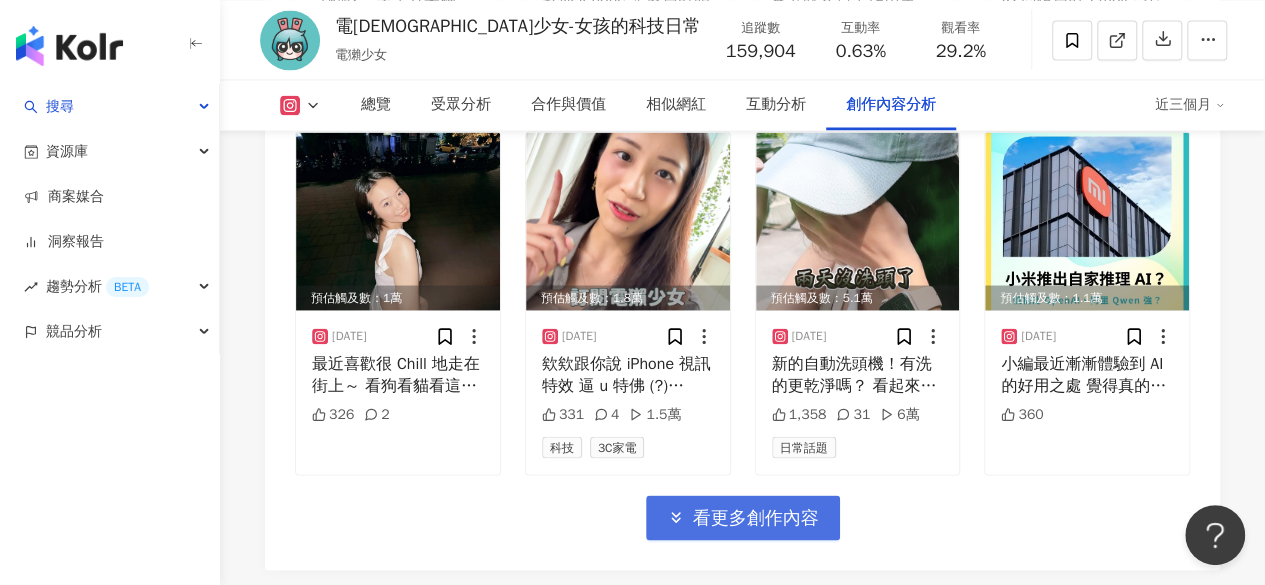 click on "看更多創作內容" at bounding box center [756, 518] 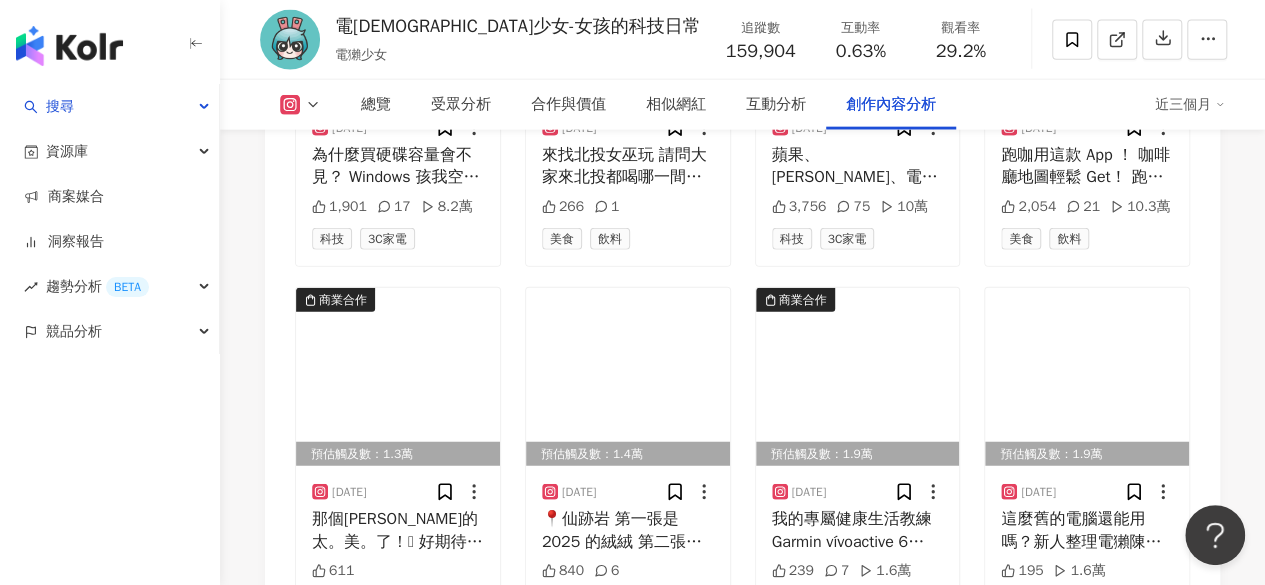 scroll, scrollTop: 17644, scrollLeft: 0, axis: vertical 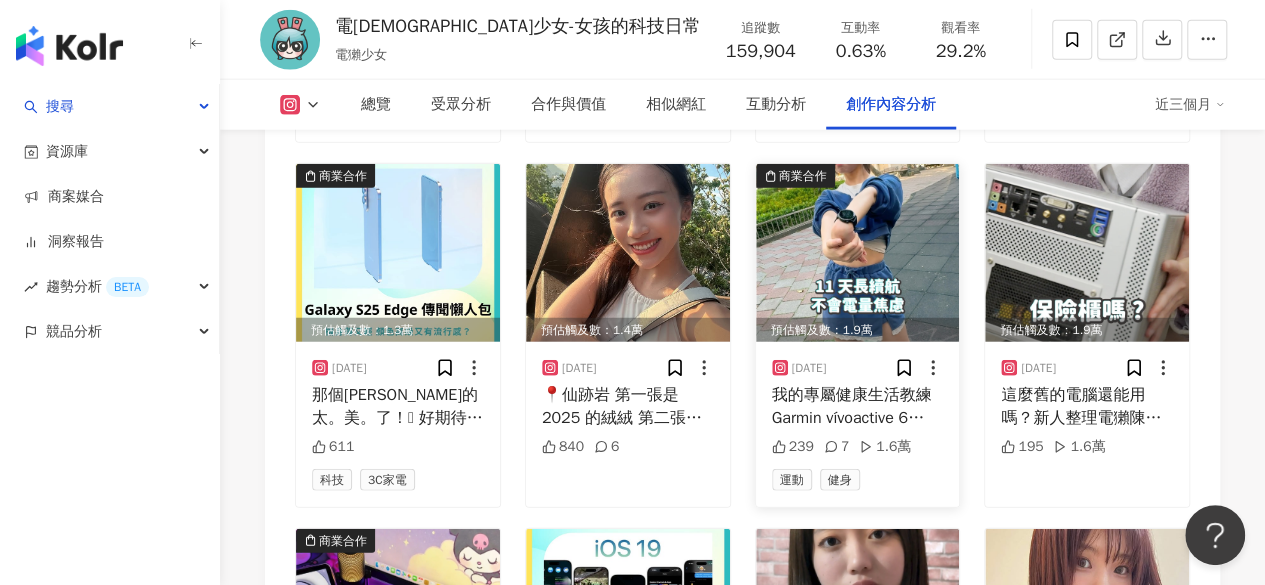 click on "我的專屬健康生活教練 Garmin vívoactive 6 @garmintw
上班上一上 肚肚就變大
怎麼辦？別擔心！
跟著 Garmin Vívoactive 6
專屬健康生活教練，
讓你跟健康重新接上線～
生活方便之餘！還能當健身網美 🥰
#vívoactive6 #你的健康生活教練 #Garmin想健康跟我走 #aottergirls #電獺少女" at bounding box center [858, 406] 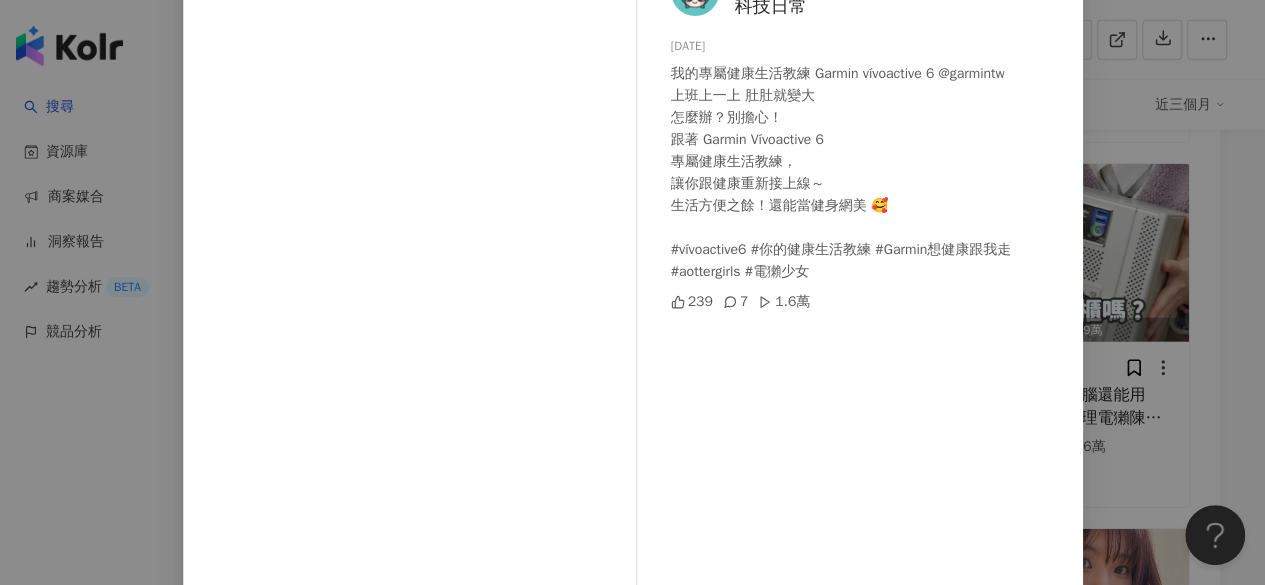 scroll, scrollTop: 150, scrollLeft: 0, axis: vertical 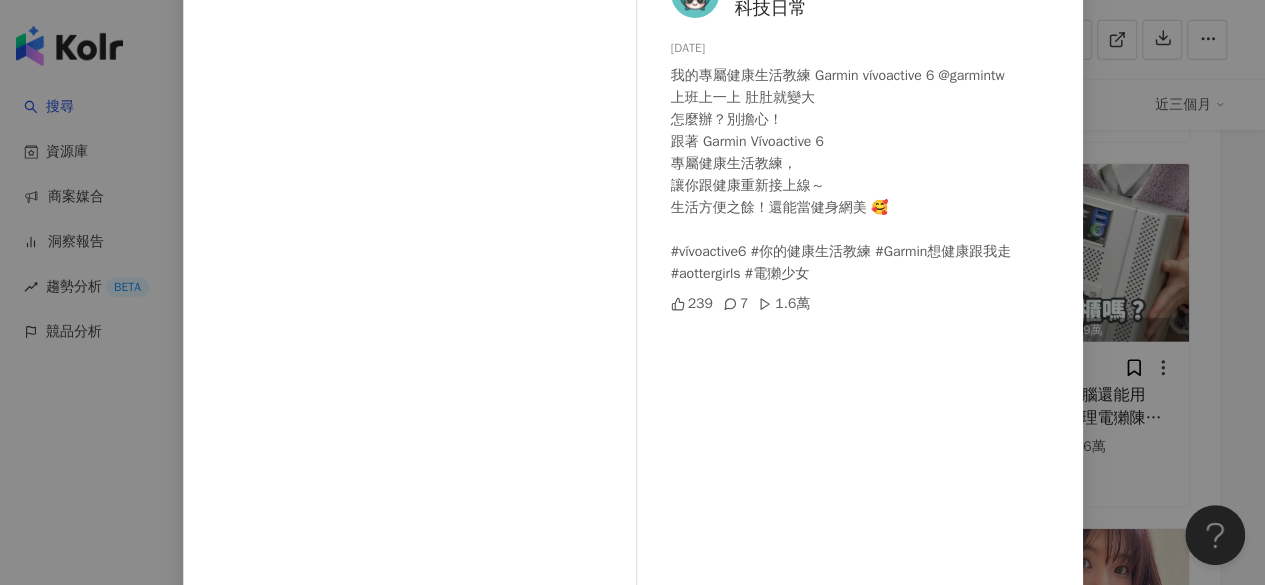 click on "電獺少女-女孩的科技日常 [DATE] 我的專屬健康生活教練 Garmin vívoactive 6 @garmintw
上班上一上 肚肚就變大
怎麼辦？別擔心！
跟著 Garmin Vívoactive 6
專屬健康生活教練，
讓你跟健康重新接上線～
生活方便之餘！還能當健身網美 🥰
#vívoactive6 #你的健康生活教練 #Garmin想健康跟我走 #aottergirls #電獺少女 239 7 1.6萬" at bounding box center (865, 308) 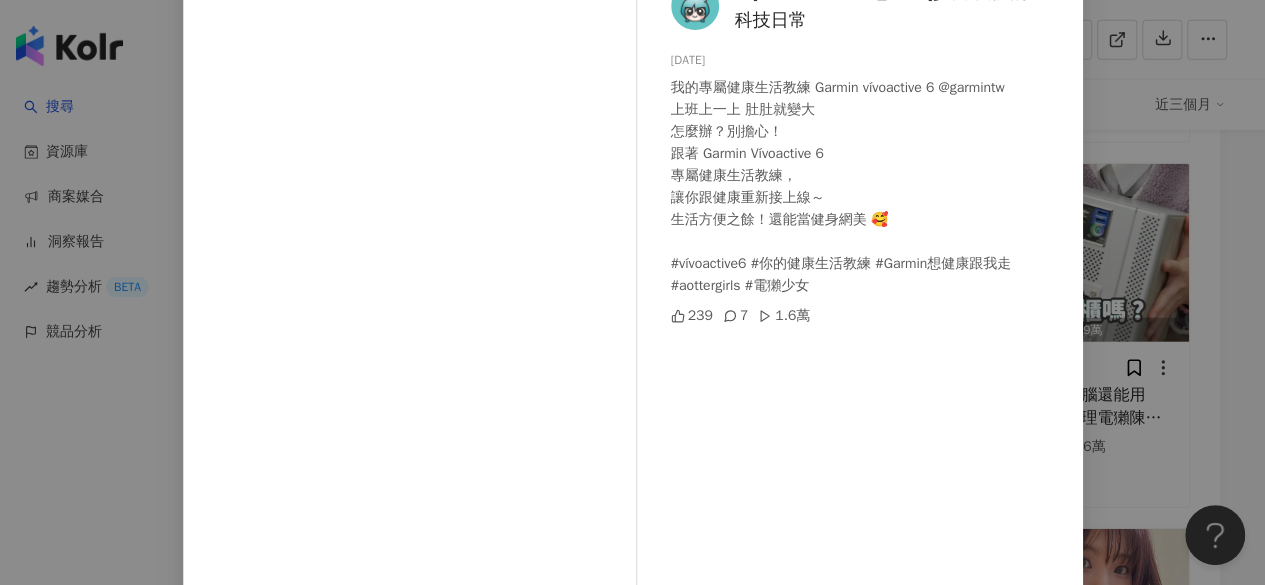 click on "1.6萬" at bounding box center (784, 316) 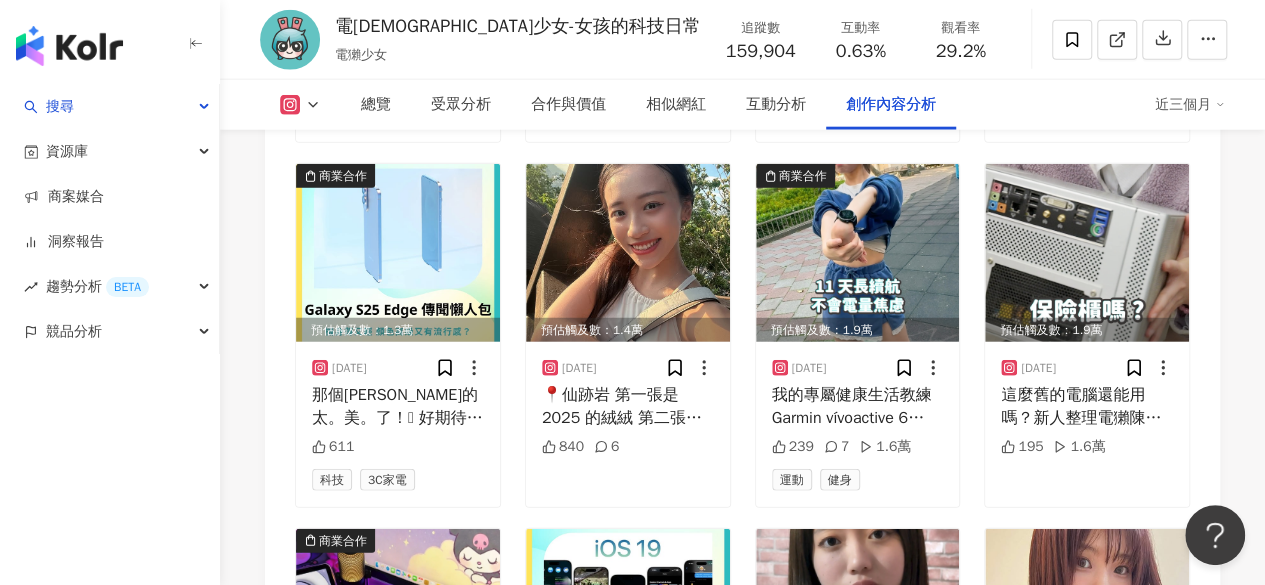 click on "近三個月" at bounding box center [1190, 105] 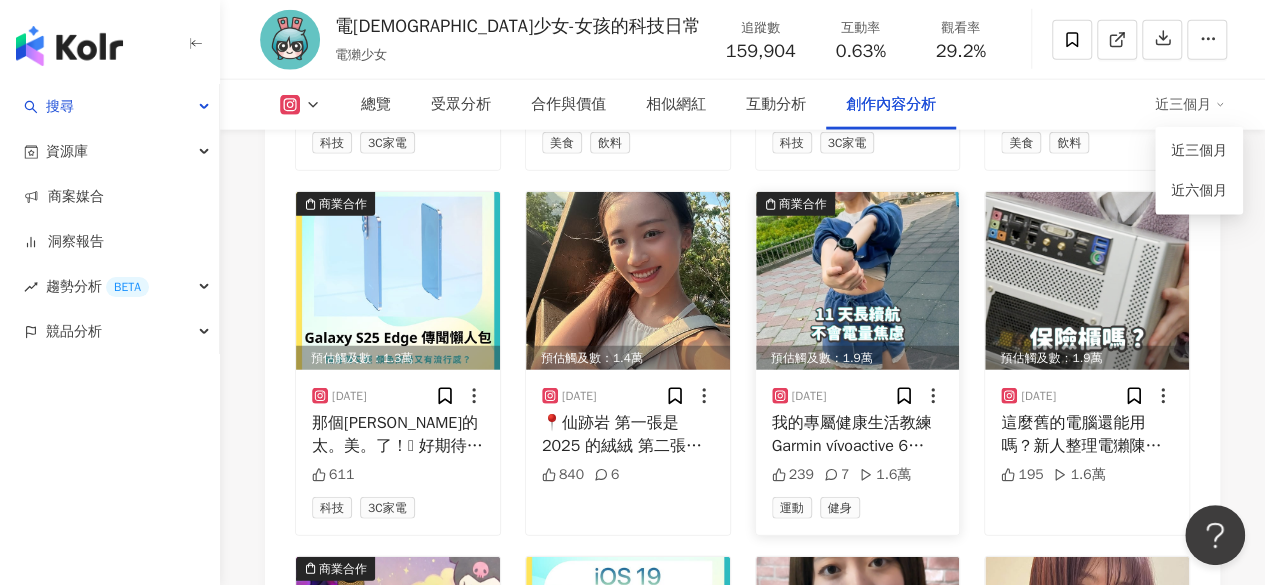 scroll, scrollTop: 17618, scrollLeft: 0, axis: vertical 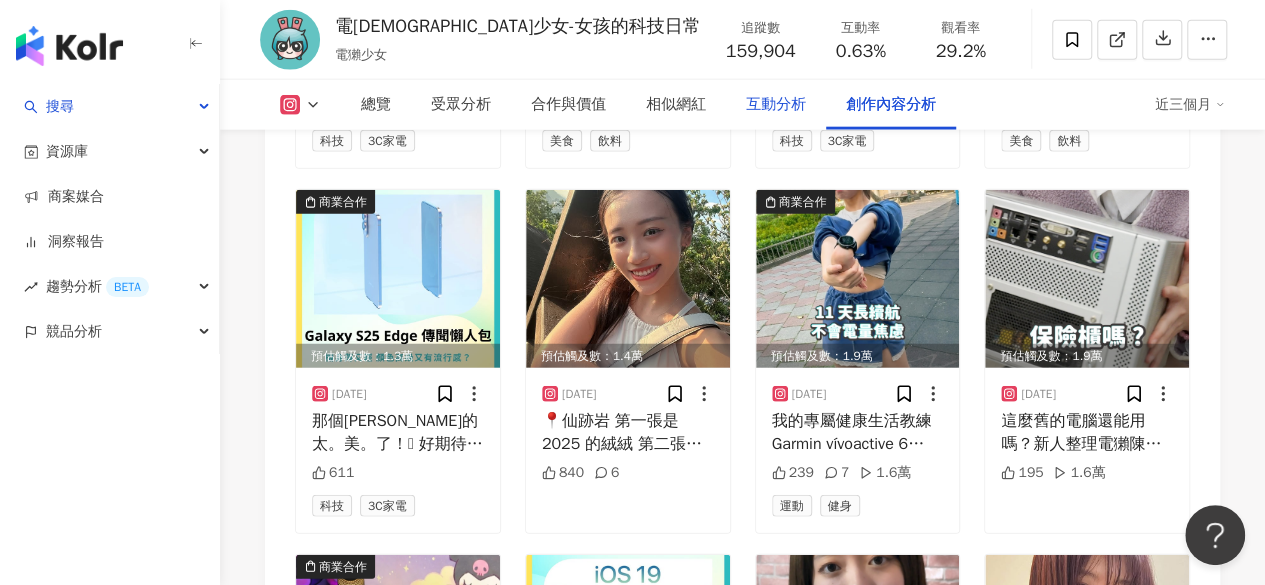 click on "互動分析" at bounding box center (776, 105) 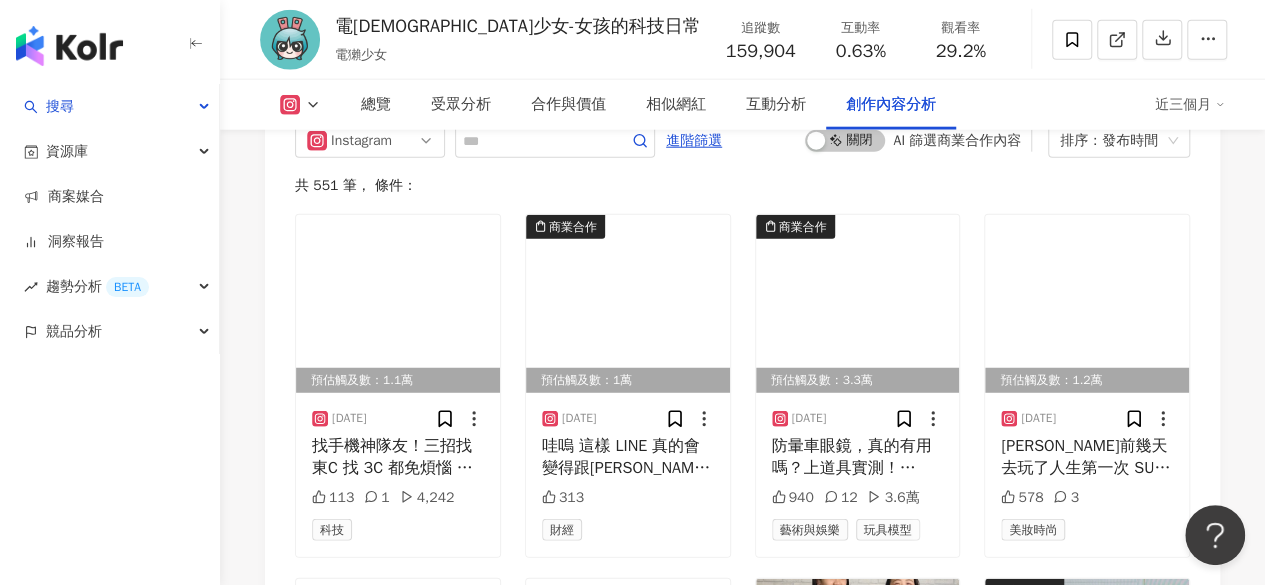 scroll, scrollTop: 6299, scrollLeft: 0, axis: vertical 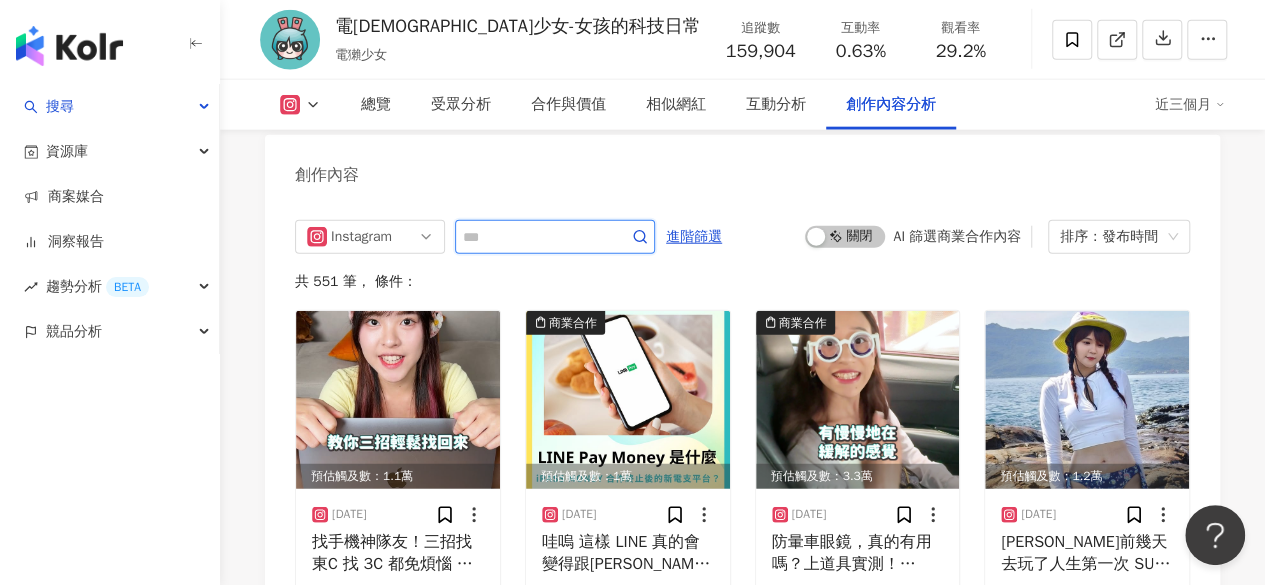 click at bounding box center [533, 237] 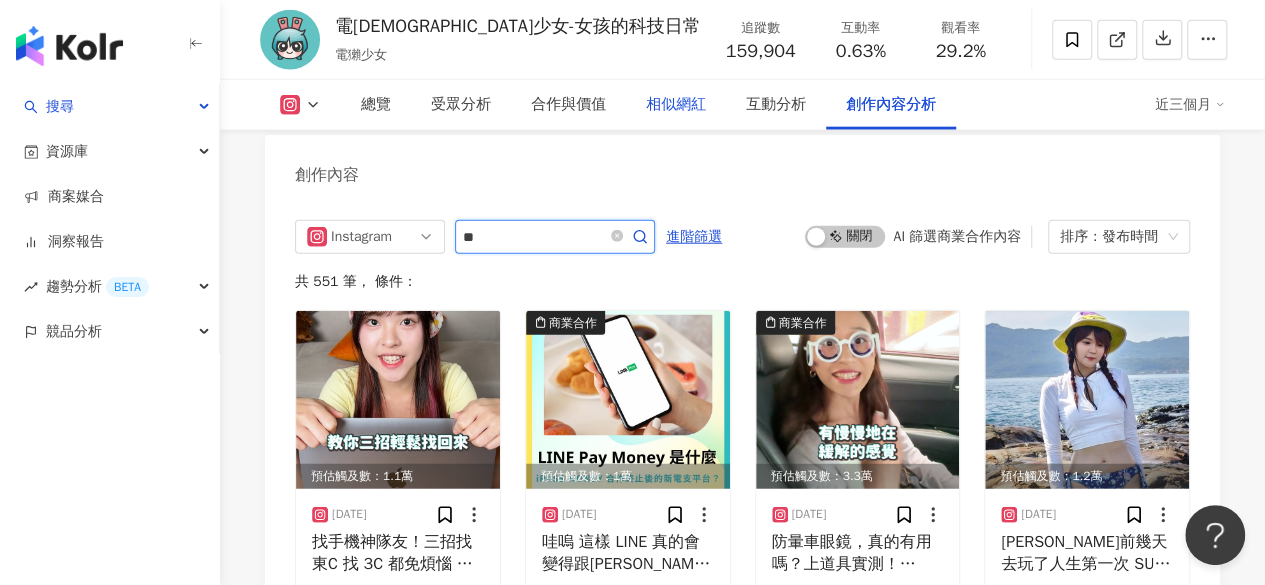 type on "*" 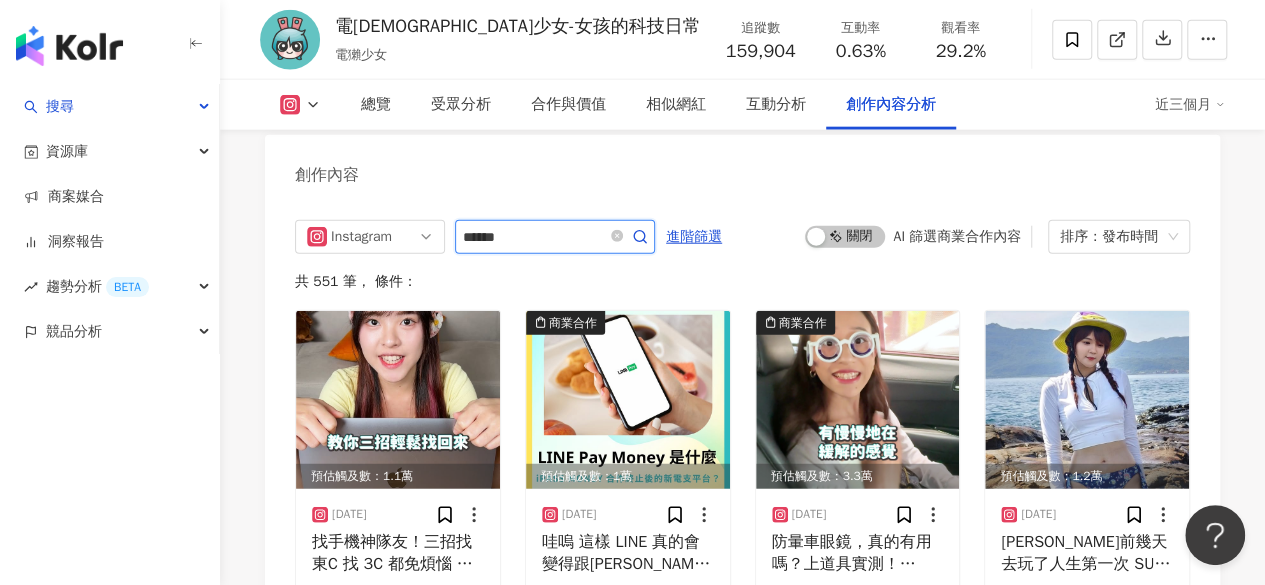 type on "******" 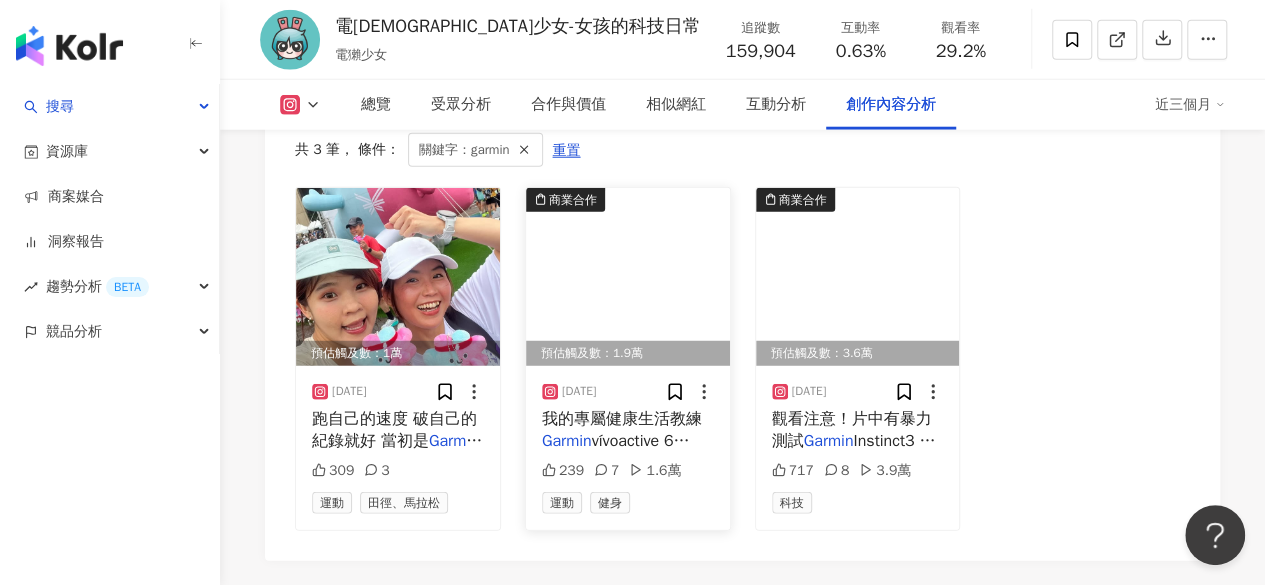 scroll, scrollTop: 6344, scrollLeft: 0, axis: vertical 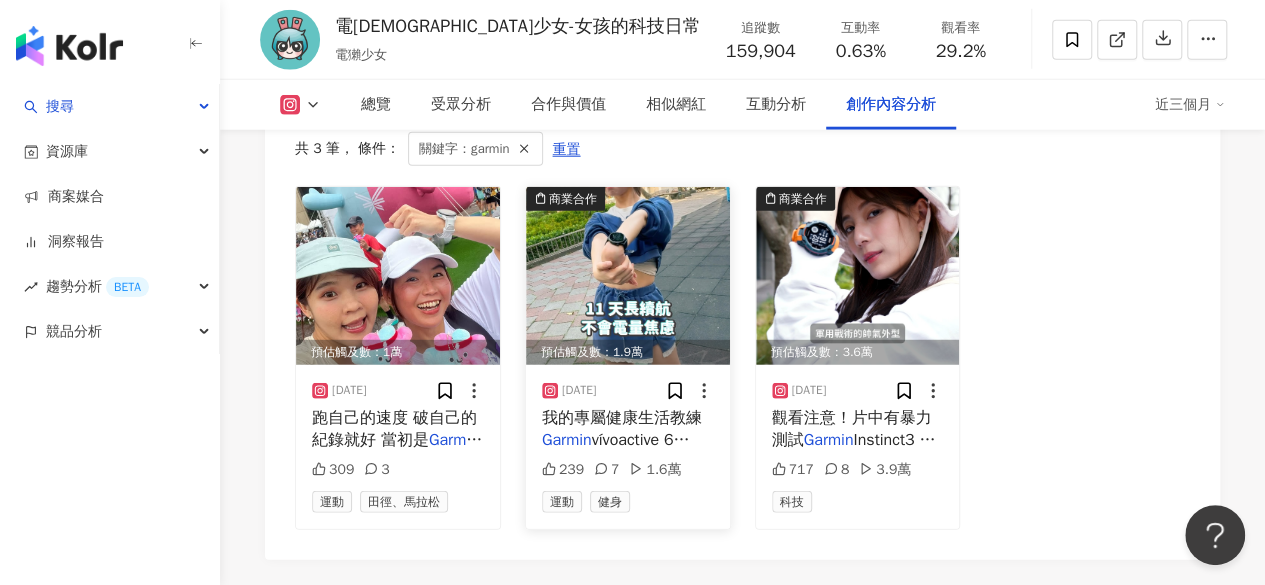 click on "我的專屬健康生活教練" at bounding box center [622, 418] 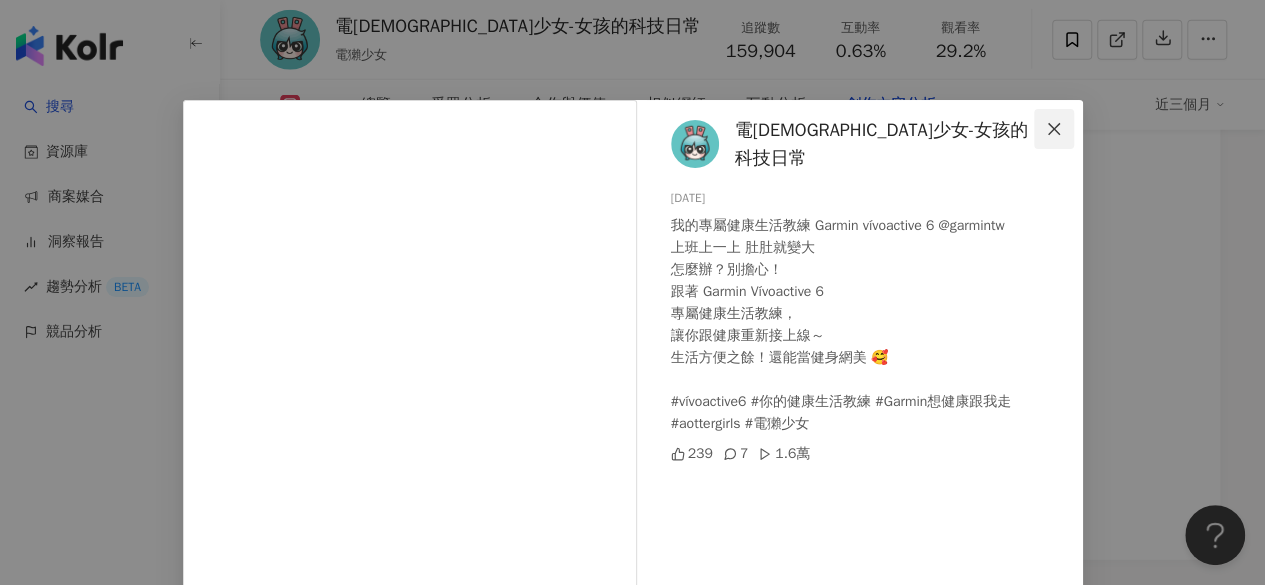 click 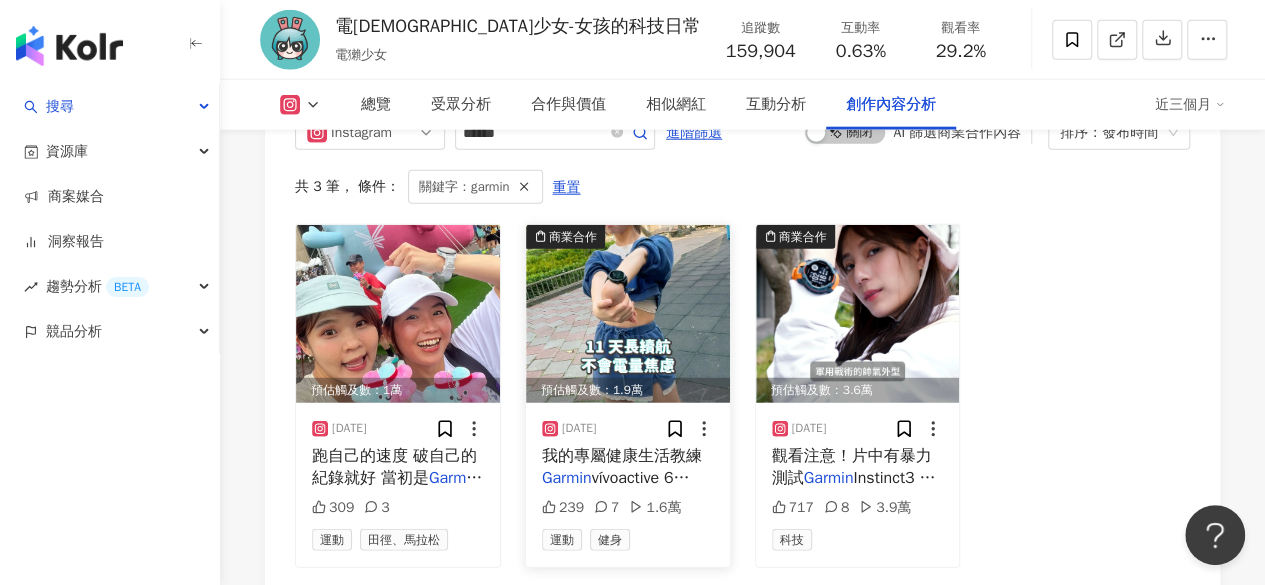scroll, scrollTop: 6307, scrollLeft: 0, axis: vertical 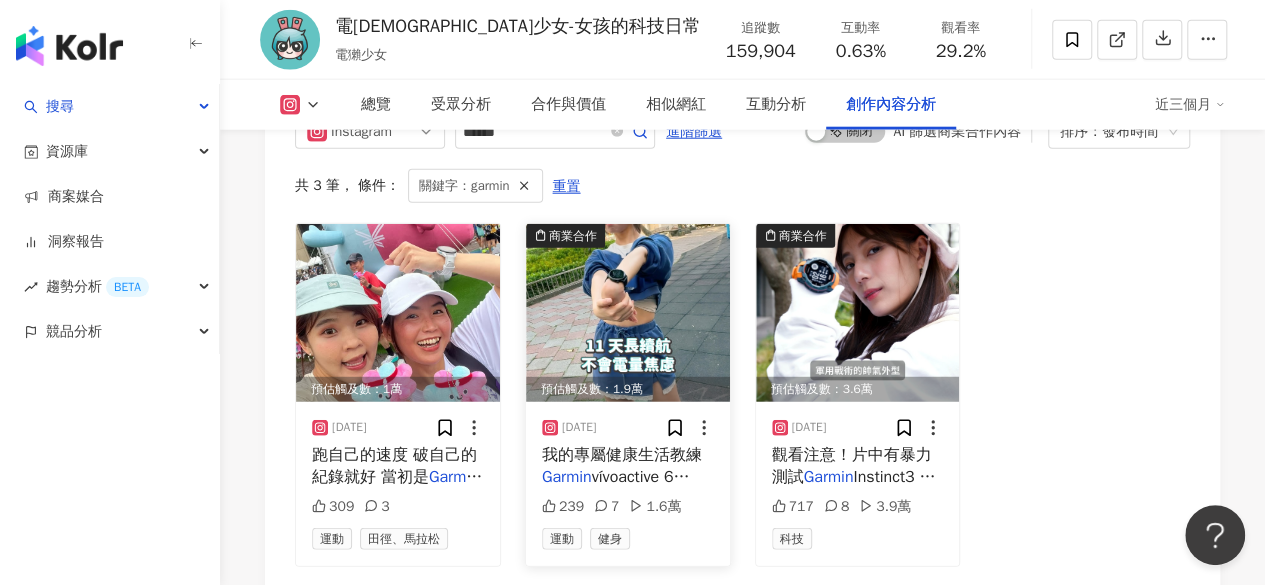 click on "預估觸及數：1.9萬" at bounding box center (628, 389) 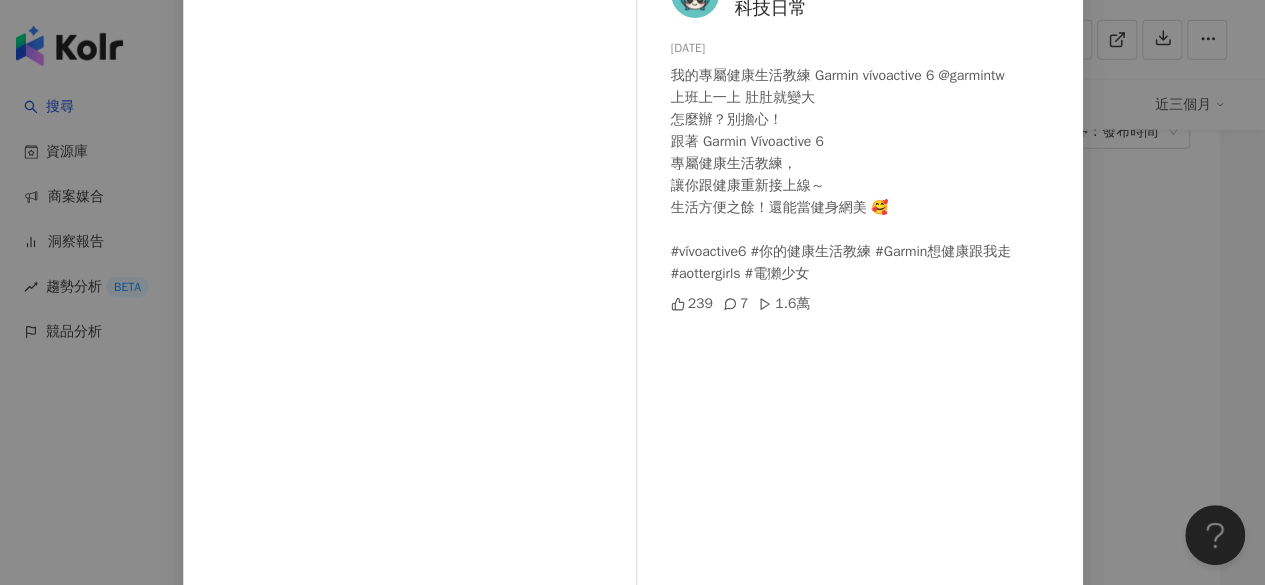 scroll, scrollTop: 312, scrollLeft: 0, axis: vertical 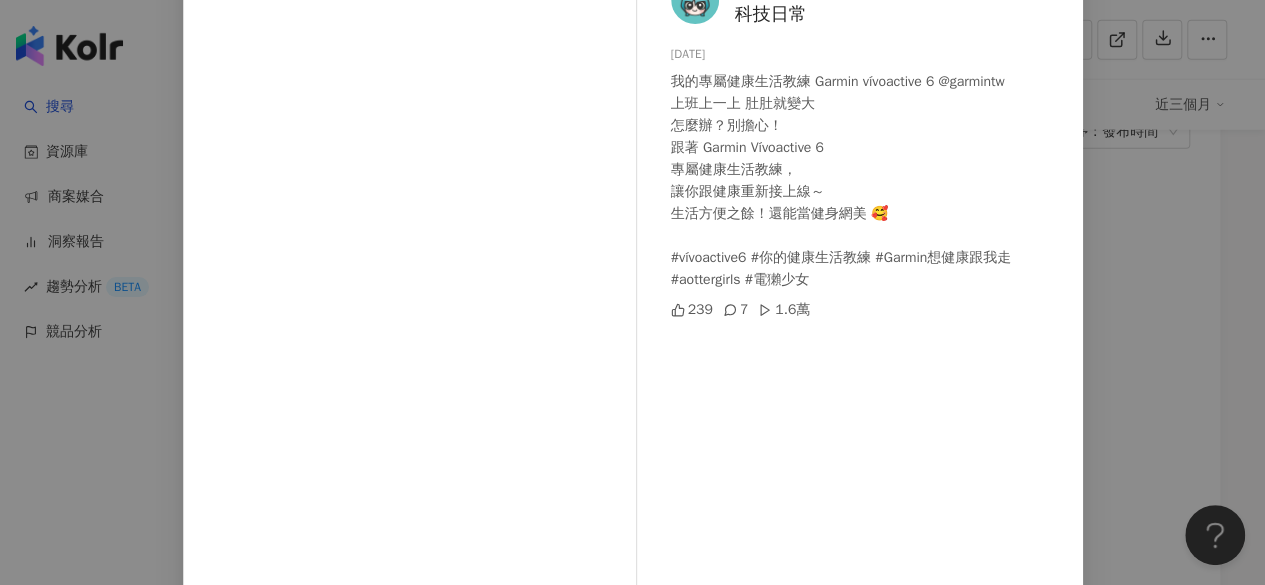 click on "電獺少女-女孩的科技日常 [DATE] 我的專屬健康生活教練 Garmin vívoactive 6 @garmintw
上班上一上 肚肚就變大
怎麼辦？別擔心！
跟著 Garmin Vívoactive 6
專屬健康生活教練，
讓你跟健康重新接上線～
生活方便之餘！還能當健身網美 🥰
#vívoactive6 #你的健康生活教練 #Garmin想健康跟我走 #aottergirls #電[DEMOGRAPHIC_DATA]少女 239 7 1.6萬 查看原始貼文" at bounding box center [632, 292] 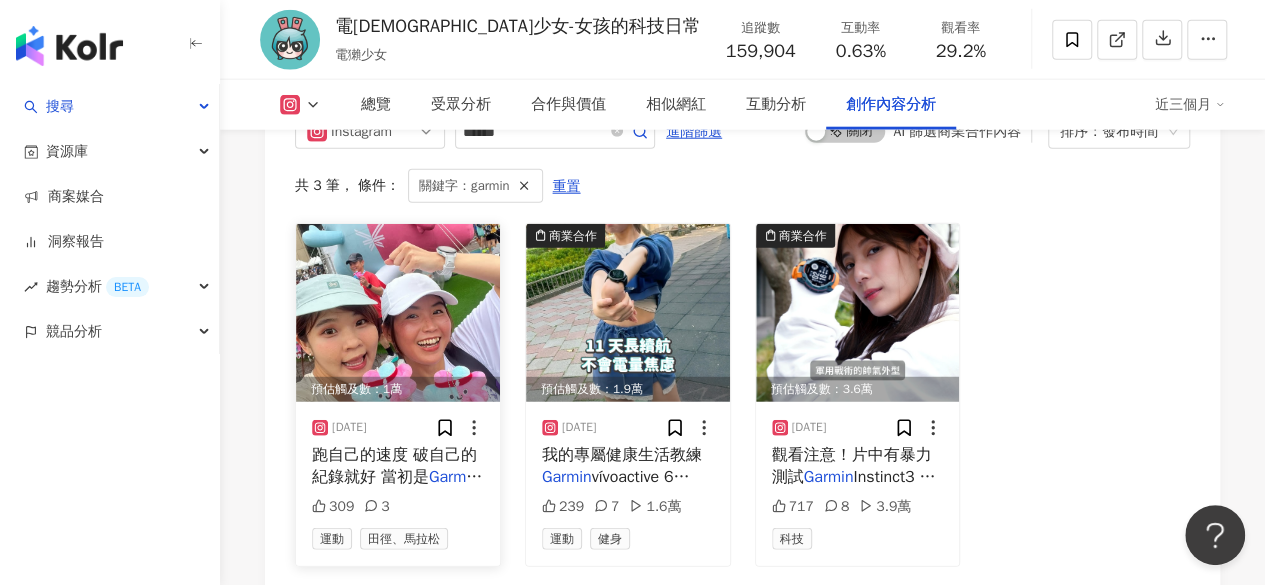 click on "跑自己的速度
破自己的紀錄就好
當初是" at bounding box center [394, 466] 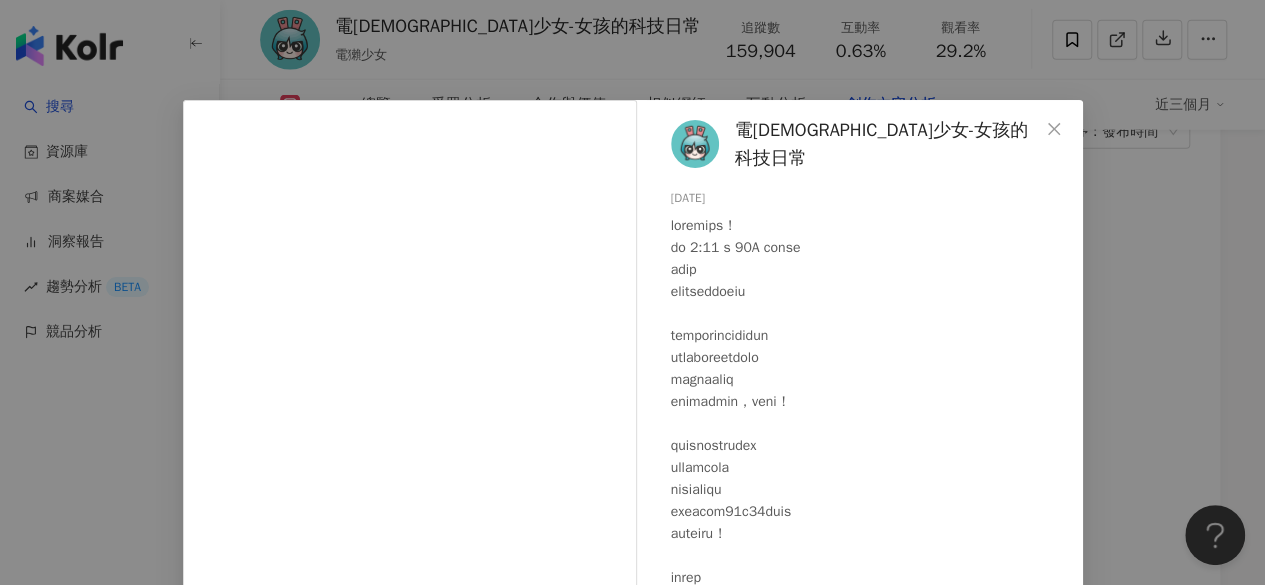 scroll, scrollTop: 138, scrollLeft: 0, axis: vertical 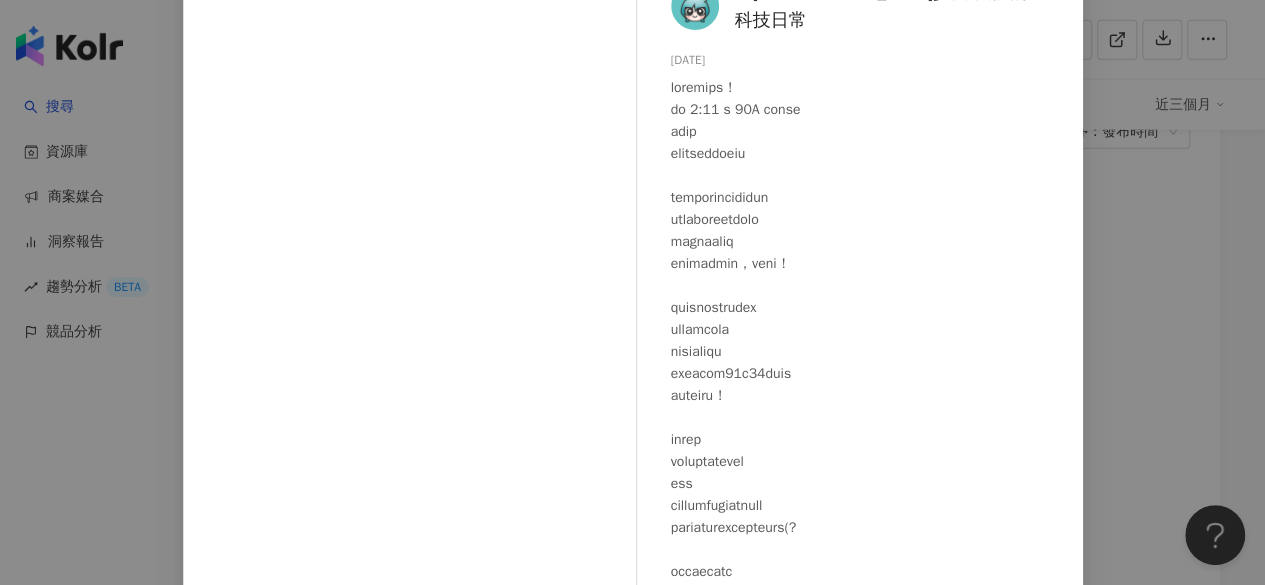 click on "電獺少女-女孩的科技日常 2025/5/28 309 3 查看原始貼文" at bounding box center [632, 292] 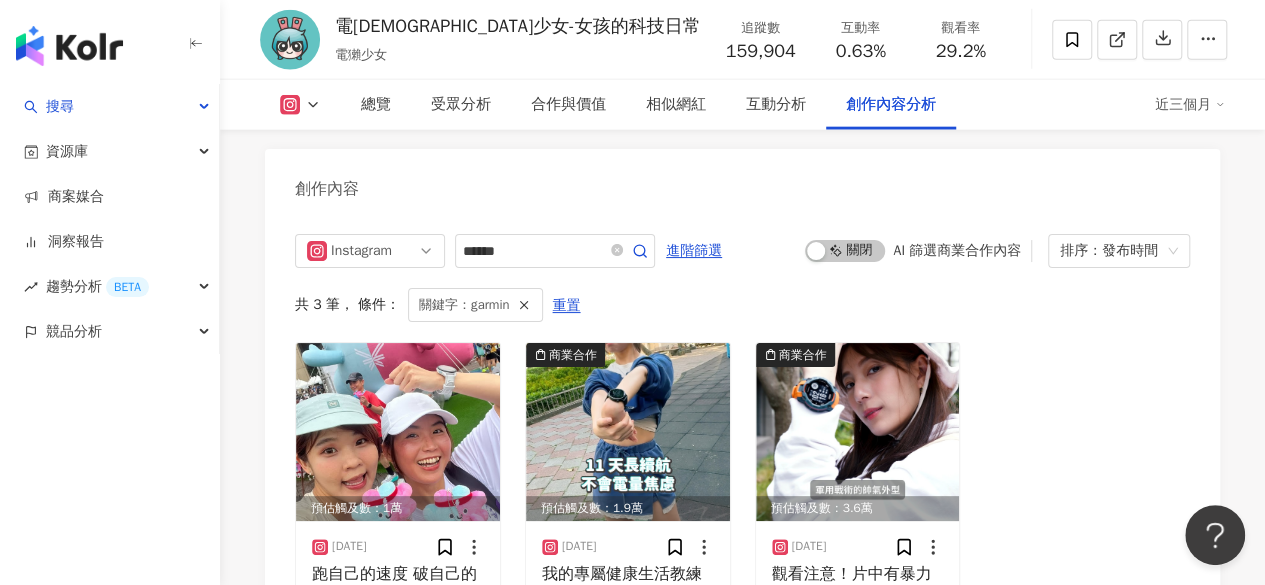 scroll, scrollTop: 6157, scrollLeft: 0, axis: vertical 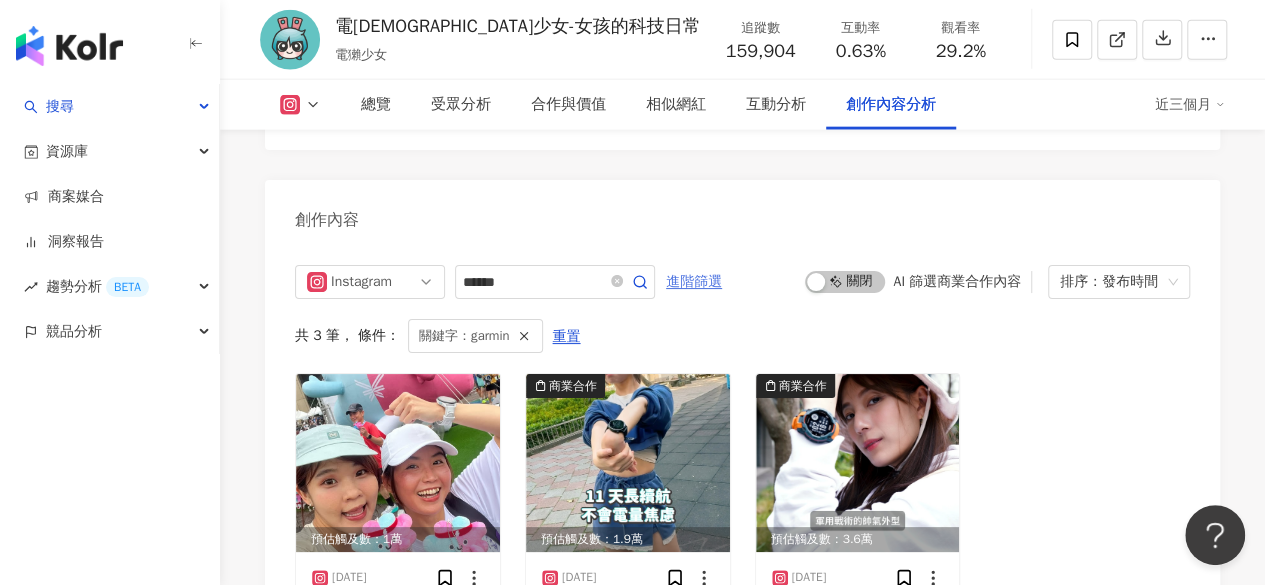 click on "進階篩選" at bounding box center [694, 282] 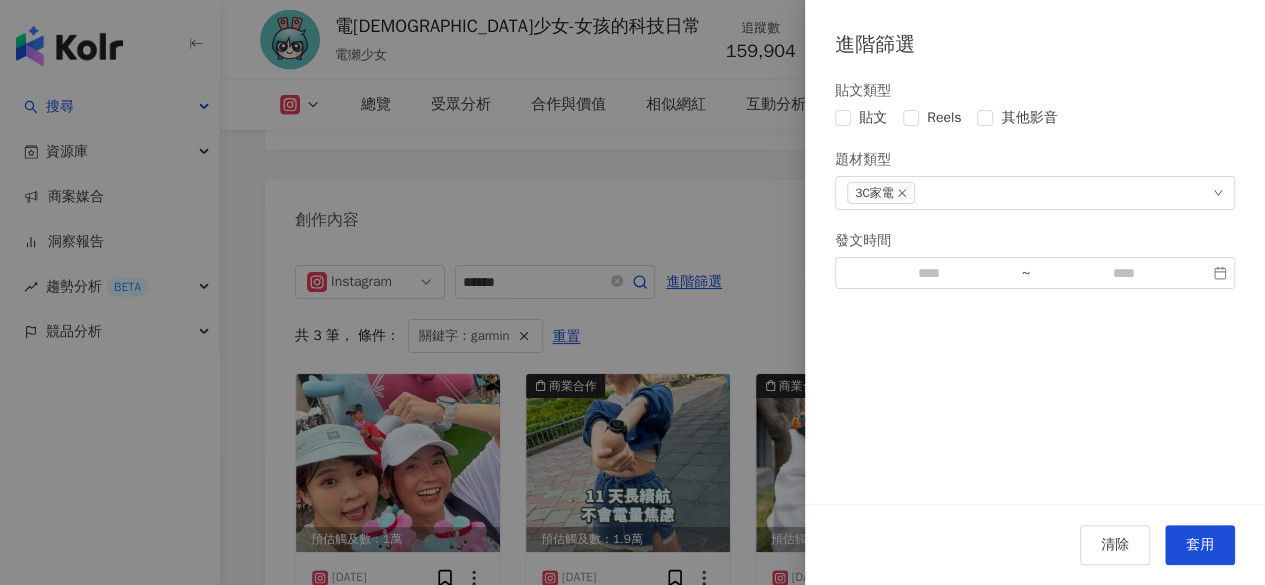 click at bounding box center [632, 292] 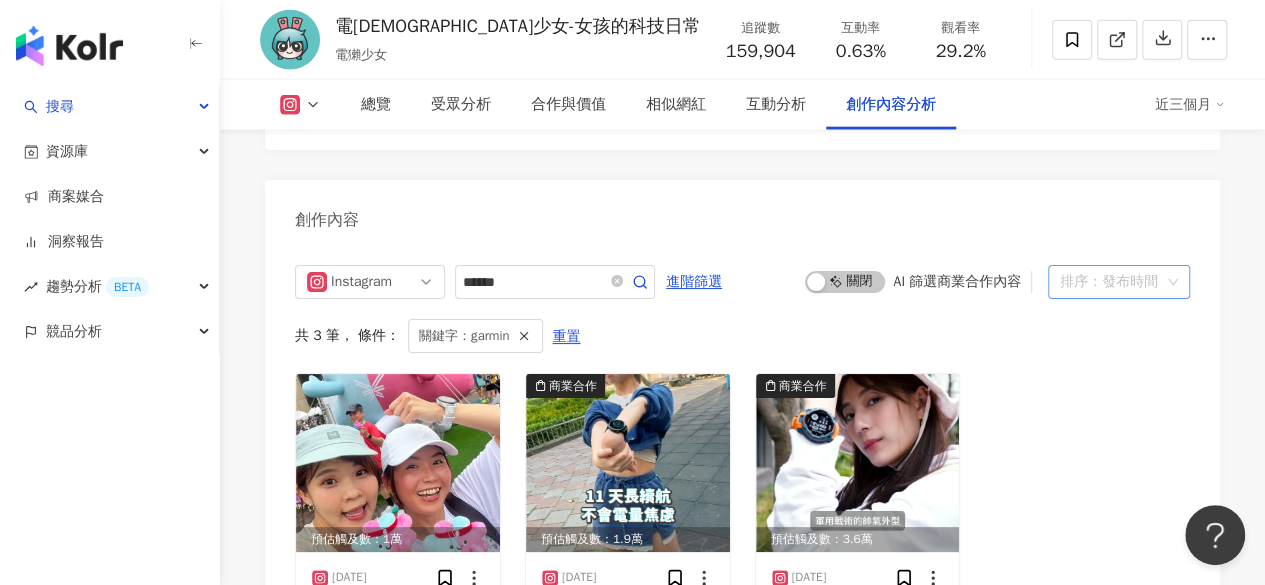 click on "排序：發布時間" at bounding box center (1110, 282) 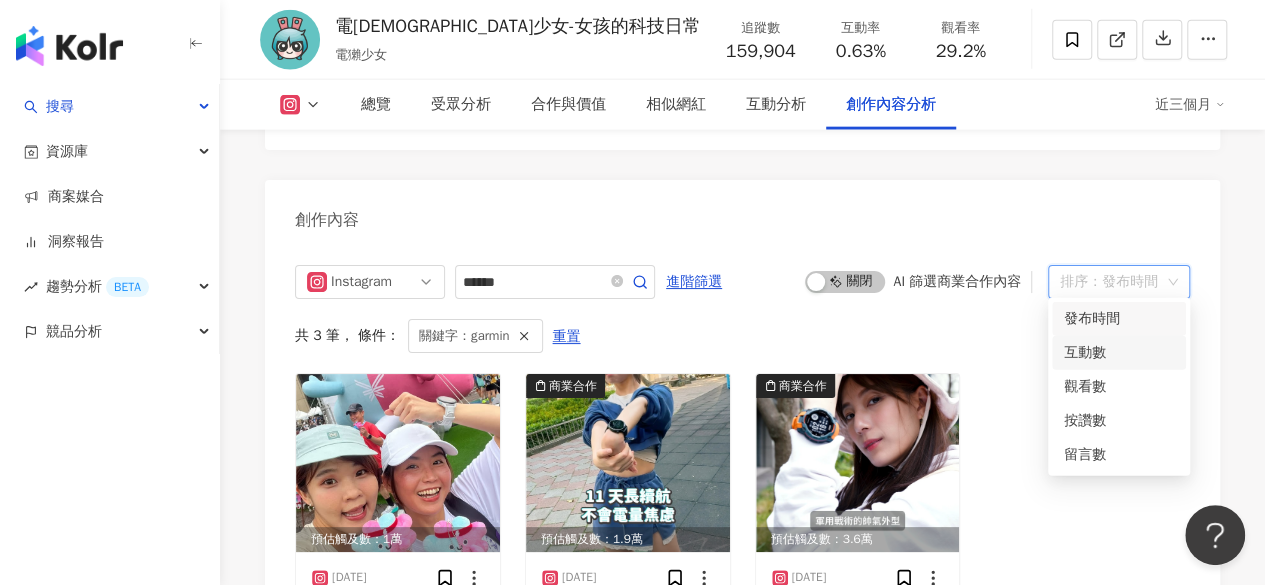 click on "互動數" at bounding box center [1119, 353] 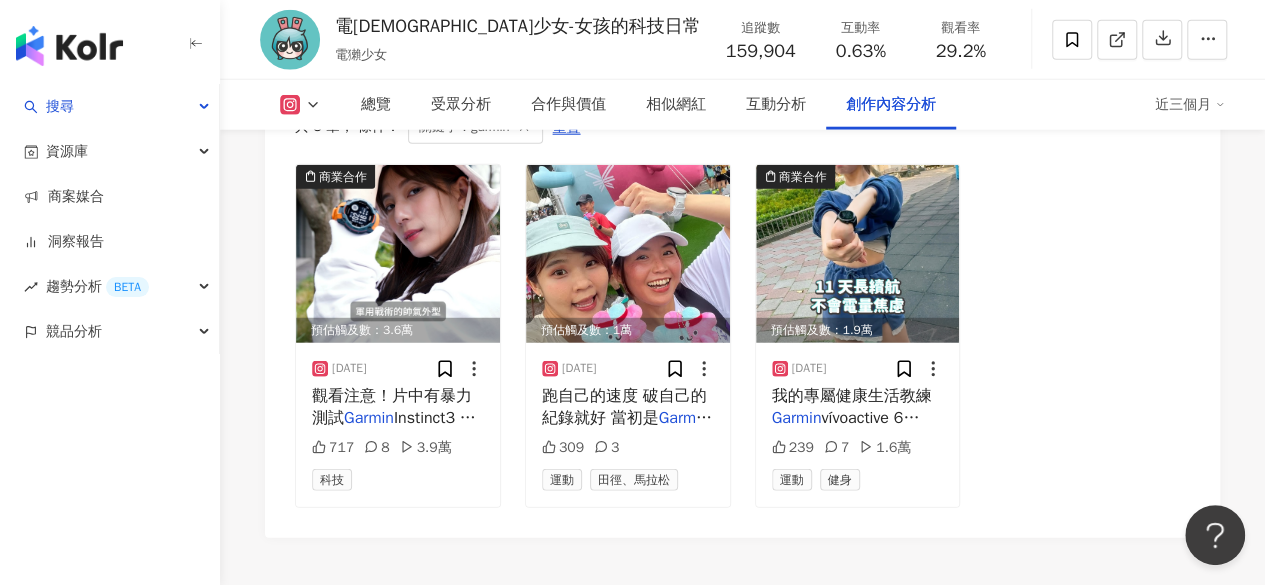 scroll, scrollTop: 6368, scrollLeft: 0, axis: vertical 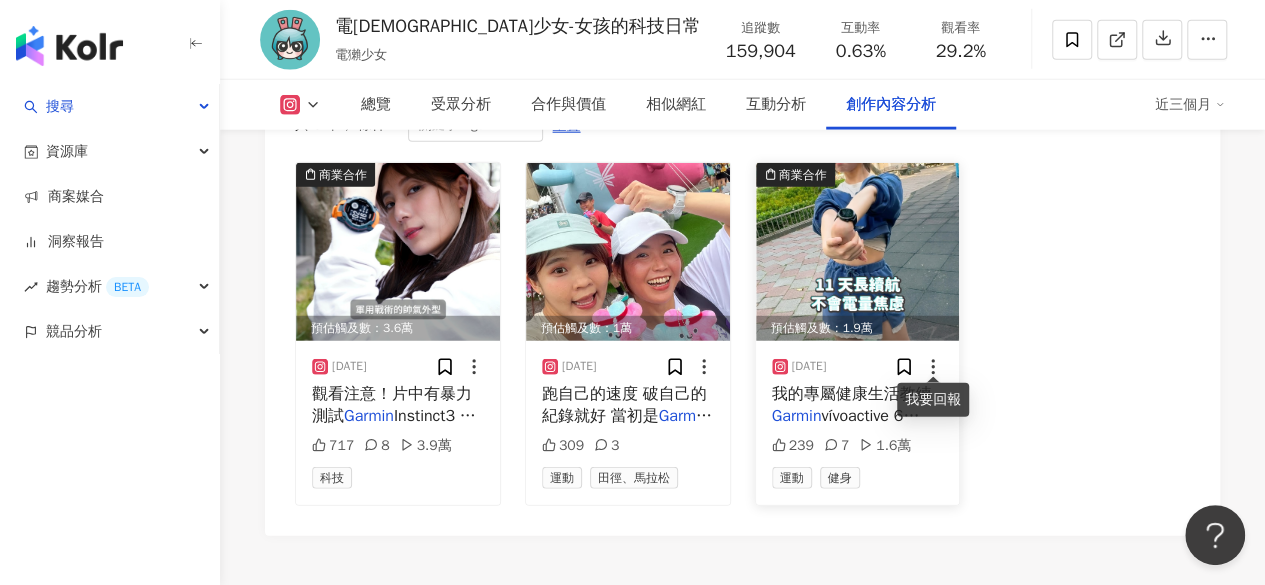 click 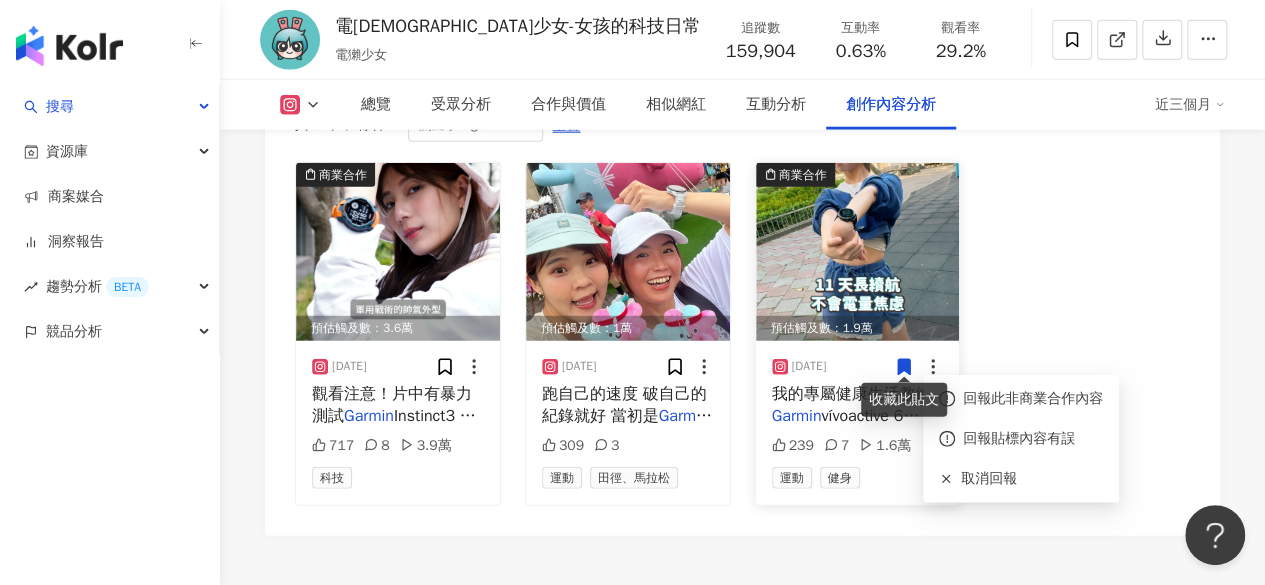 click at bounding box center [858, 252] 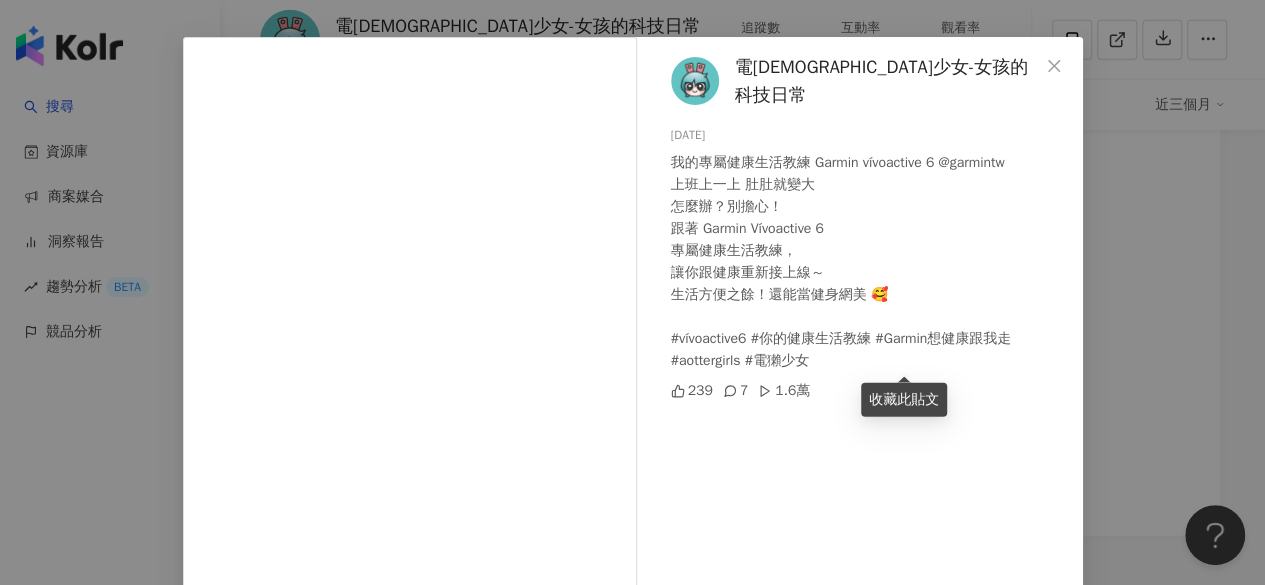 scroll, scrollTop: 312, scrollLeft: 0, axis: vertical 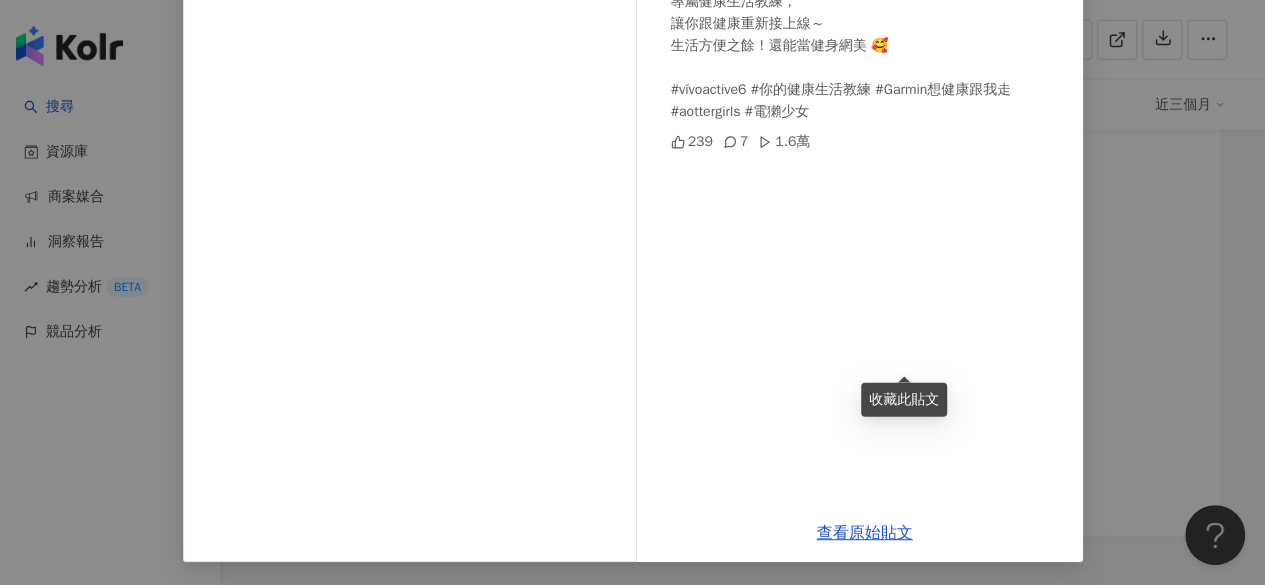 click on "電獺少女-女孩的科技日常 [DATE] 我的專屬健康生活教練 Garmin vívoactive 6 @garmintw
上班上一上 肚肚就變大
怎麼辦？別擔心！
跟著 Garmin Vívoactive 6
專屬健康生活教練，
讓你跟健康重新接上線～
生活方便之餘！還能當健身網美 🥰
#vívoactive6 #你的健康生活教練 #Garmin想健康跟我走 #aottergirls #電[DEMOGRAPHIC_DATA]少女 239 7 1.6萬 查看原始貼文" at bounding box center (632, 292) 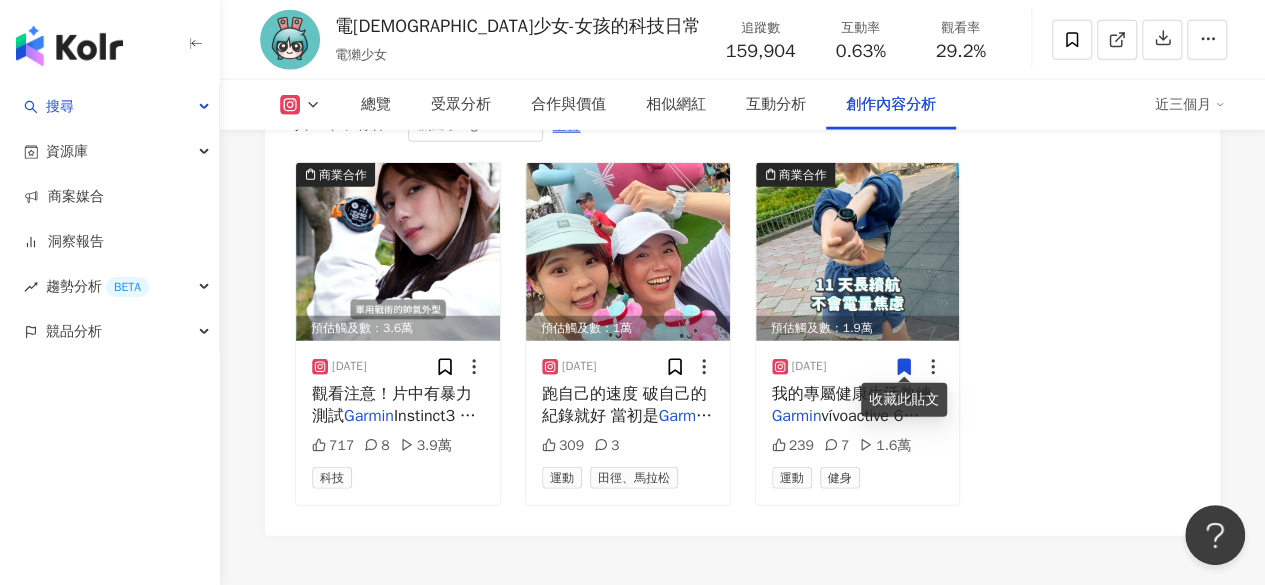 click on "商業合作 預估觸及數：3.6萬 2025/2/11 觀看注意！片中有暴力測試  Garmin  Instinct3
無限續航尬內建手電筒我真的愛死
拜託推出麻醉針功能
@ garmin tw Instinct3 你所需要的以及更多超酷功能通通都有！
All In Instinct 全能工具箱 開啟有型日常
# Garmin  #lnstinct3 #ALLinINSTINCT #科技 #電獺少女 #aottergirls 717 8 3.9萬 科技 預估觸及數：1萬 2025/5/28 跑自己的速度
破自己的紀錄就好
當初是  Garmin  推我入跑步坑
原來坑裡很棒 309 3 運動 田徑、馬拉松 商業合作 預估觸及數：1.9萬 2025/4/30 我的專屬健康生活教練  Garmin  vívoactive 6 @ garmin tw
上班上一上 肚肚就變大
怎麼辦？別擔心！
跟著  Garmin  Vívoactive 6
專屬健康生活教練，
讓你跟健康重新接上線～
生活方便之餘！還能當健身網美 🥰
#vívoactive6 #你的健康生活教練 # Garmin 想健康跟我走 #aottergirls #電獺少女 239 7 1.6萬 運動 健身" at bounding box center (742, 334) 